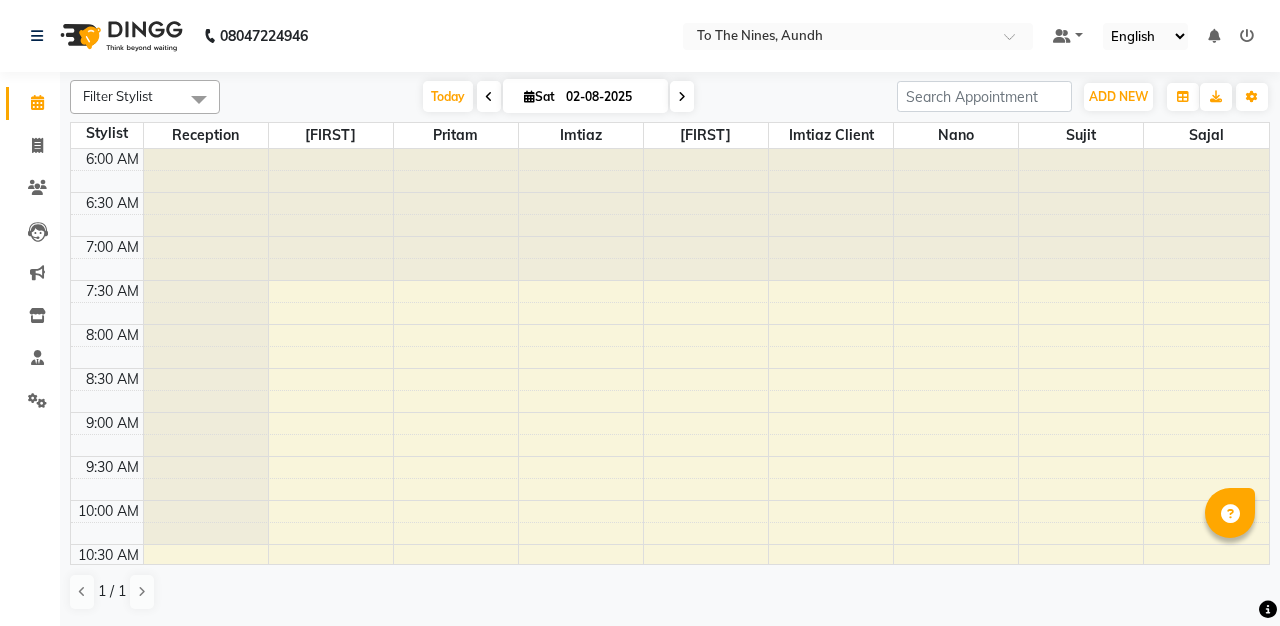 scroll, scrollTop: 0, scrollLeft: 0, axis: both 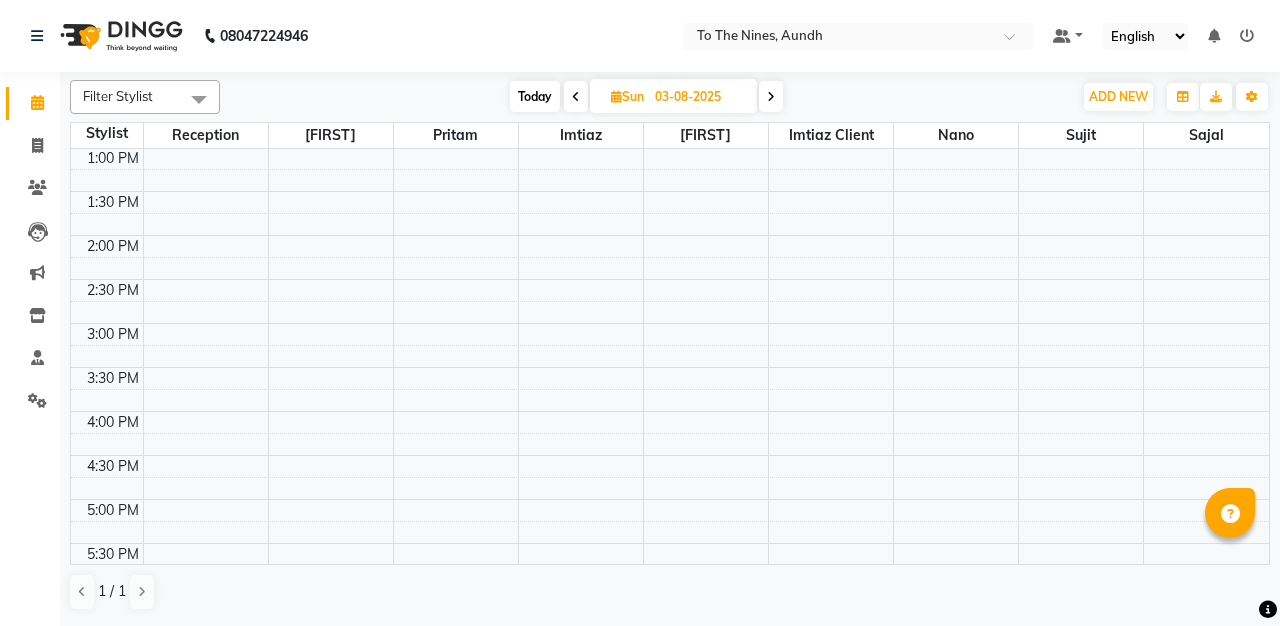 click at bounding box center [576, 97] 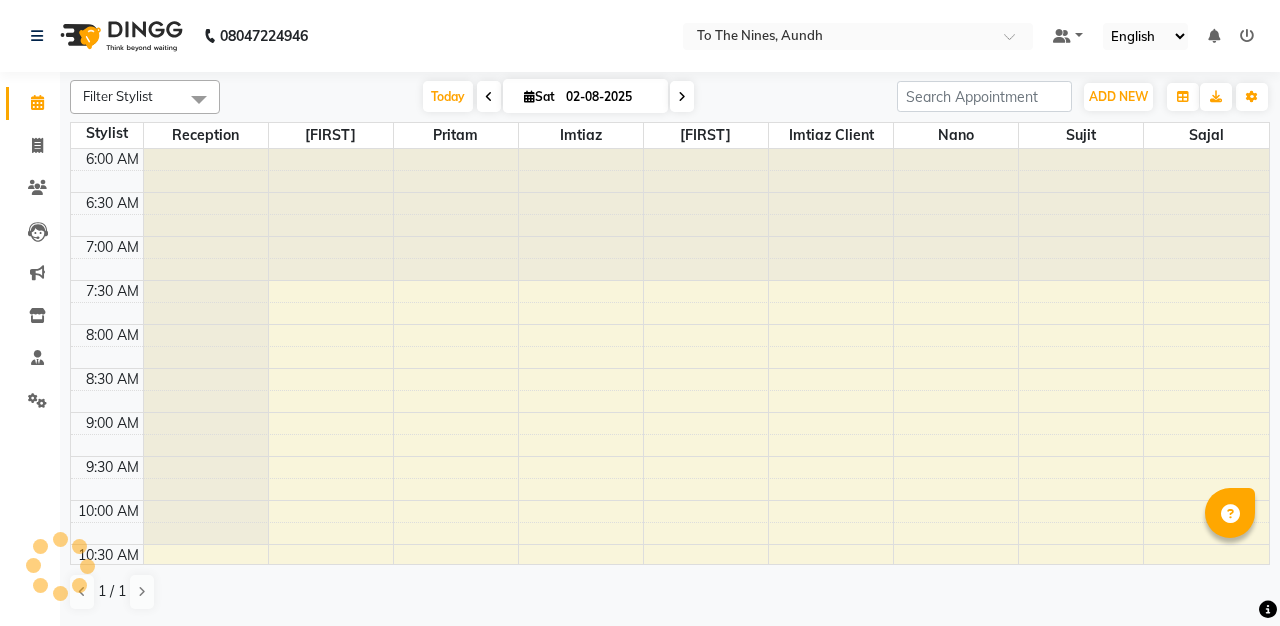 scroll, scrollTop: 617, scrollLeft: 0, axis: vertical 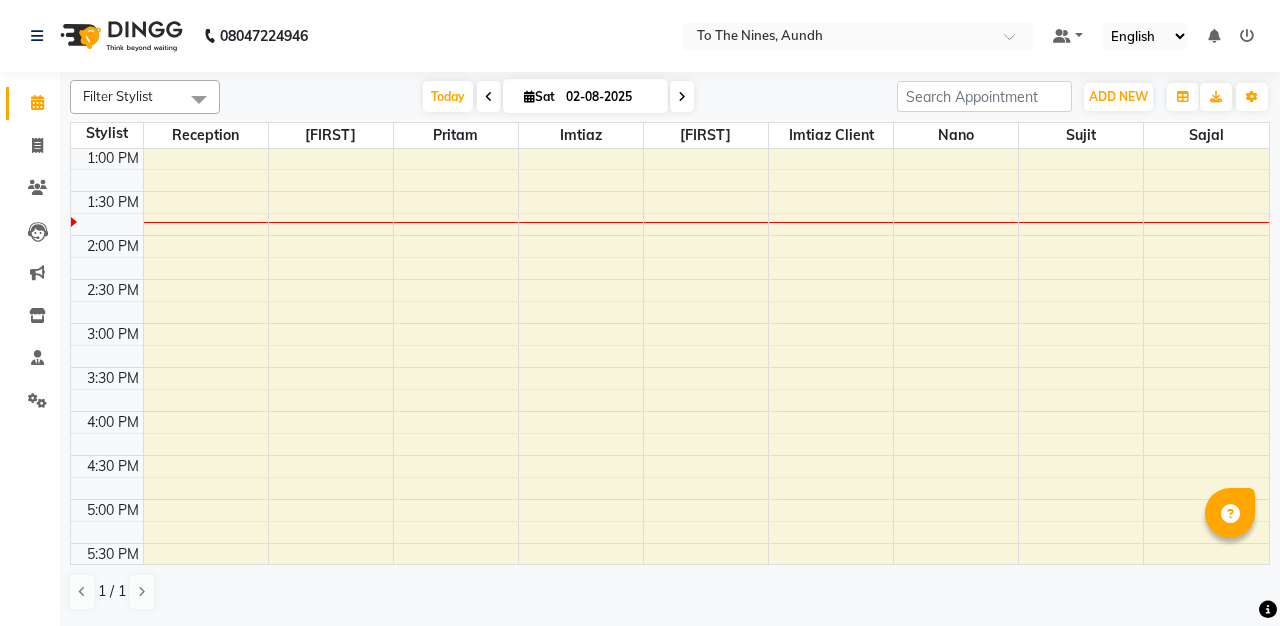 click on "02-08-2025" at bounding box center [610, 97] 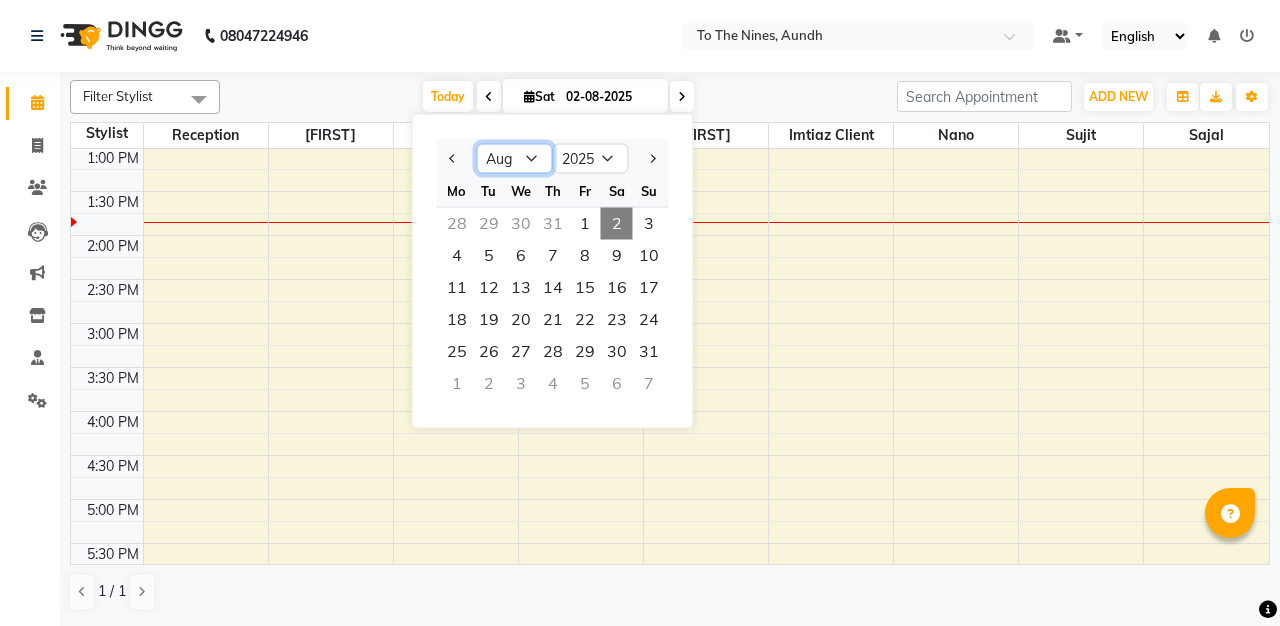click on "Jan Feb Mar Apr May Jun Jul Aug Sep Oct Nov Dec" at bounding box center (515, 159) 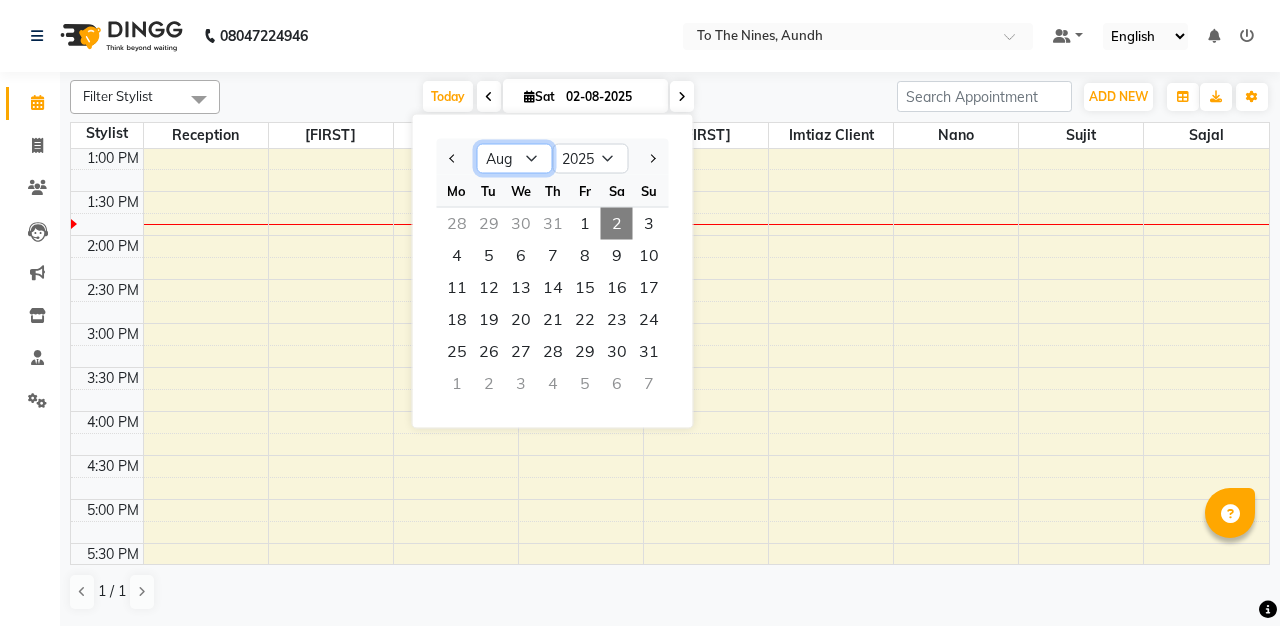 select on "7" 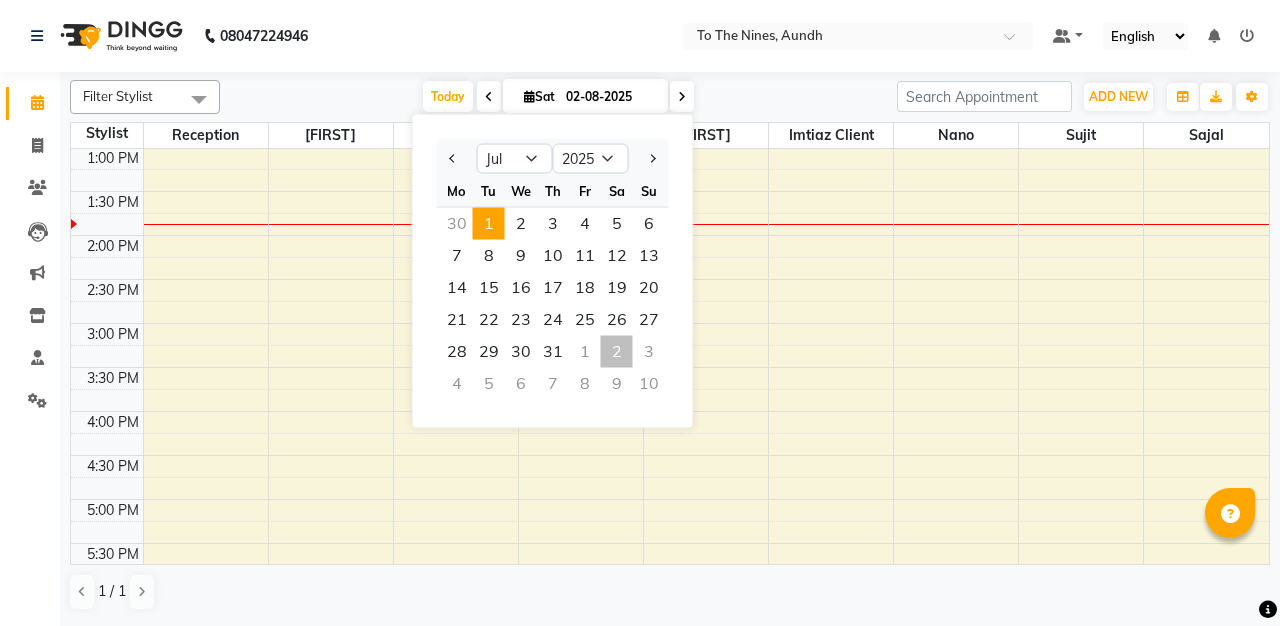 click on "1" at bounding box center (489, 224) 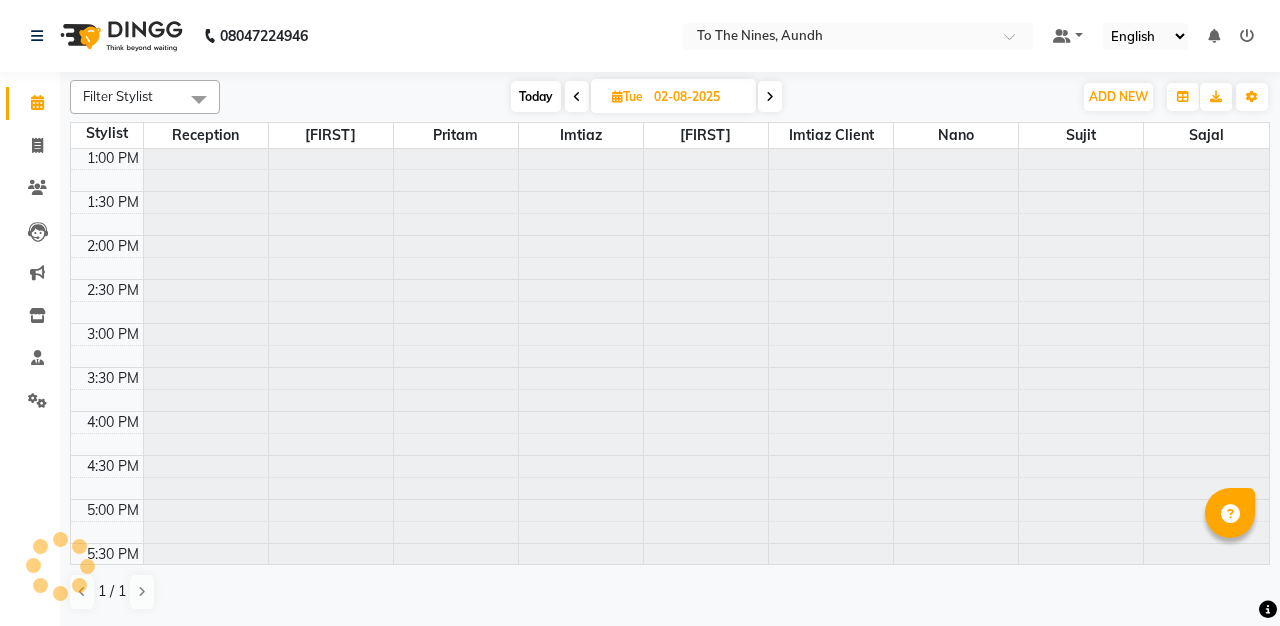 type on "01-07-2025" 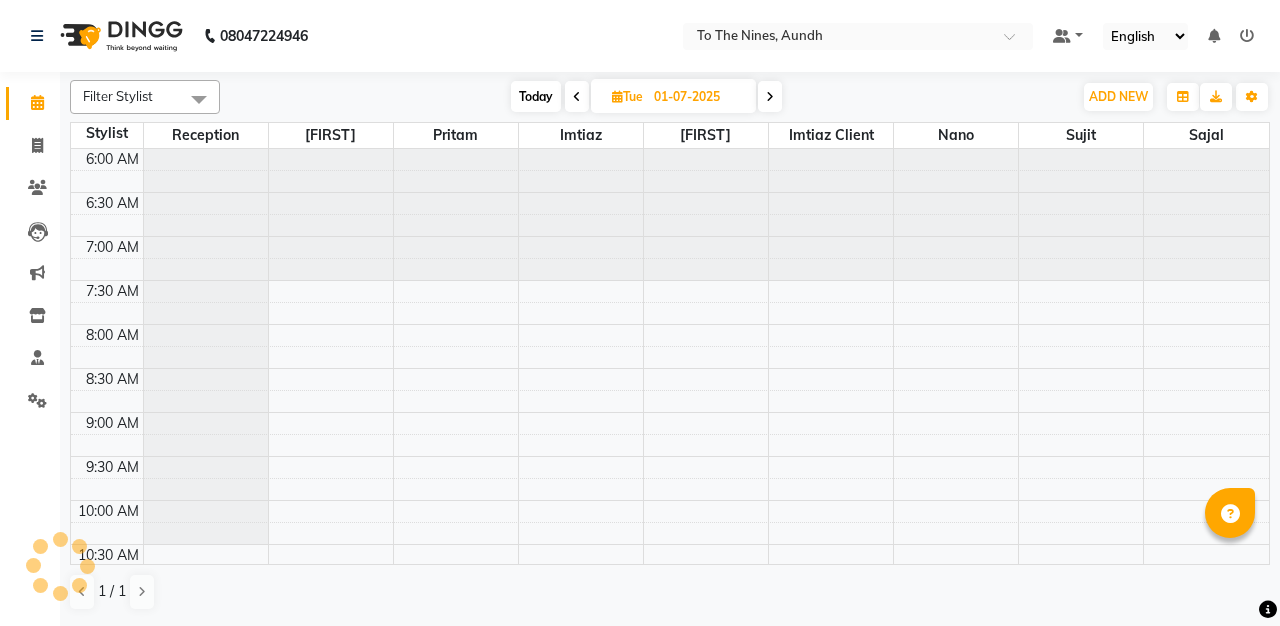 scroll, scrollTop: 617, scrollLeft: 0, axis: vertical 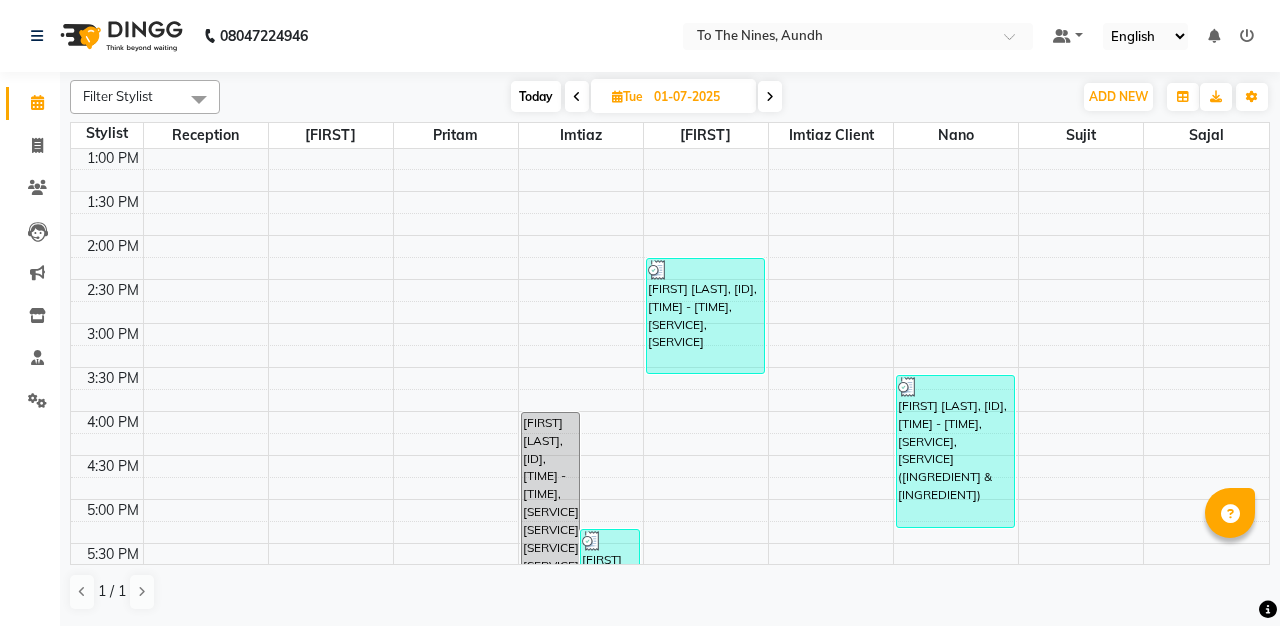 click on "01-07-2025" at bounding box center [698, 97] 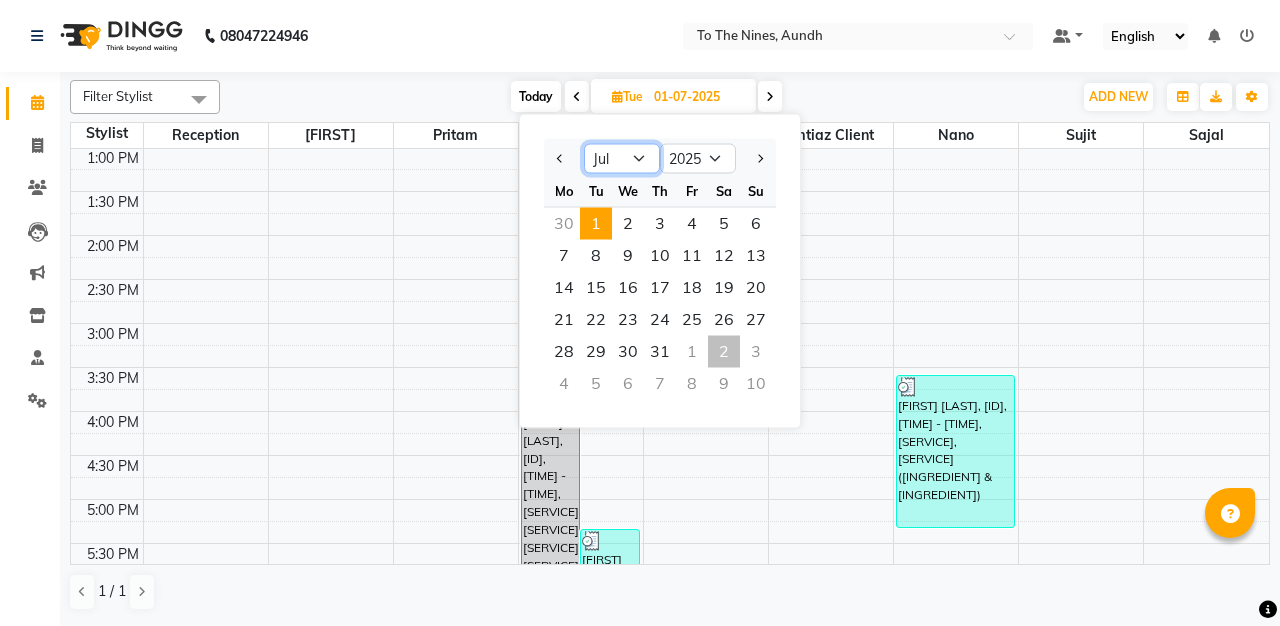 click on "Jan Feb Mar Apr May Jun Jul Aug Sep Oct Nov Dec" at bounding box center (622, 159) 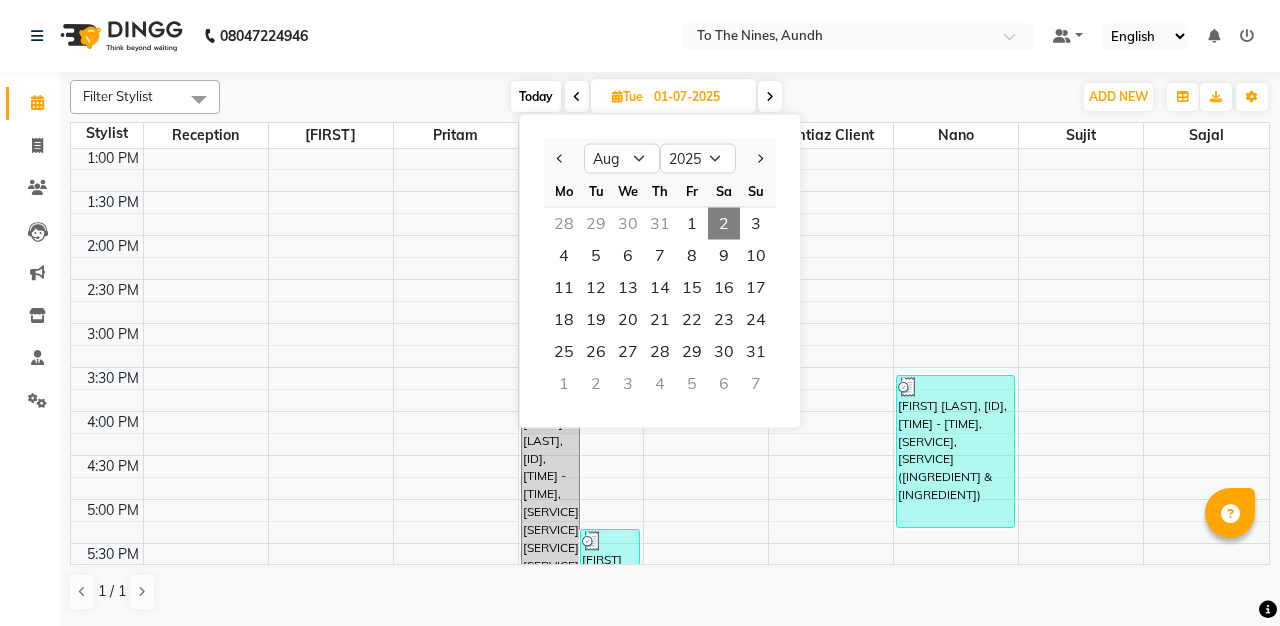 click at bounding box center [770, 97] 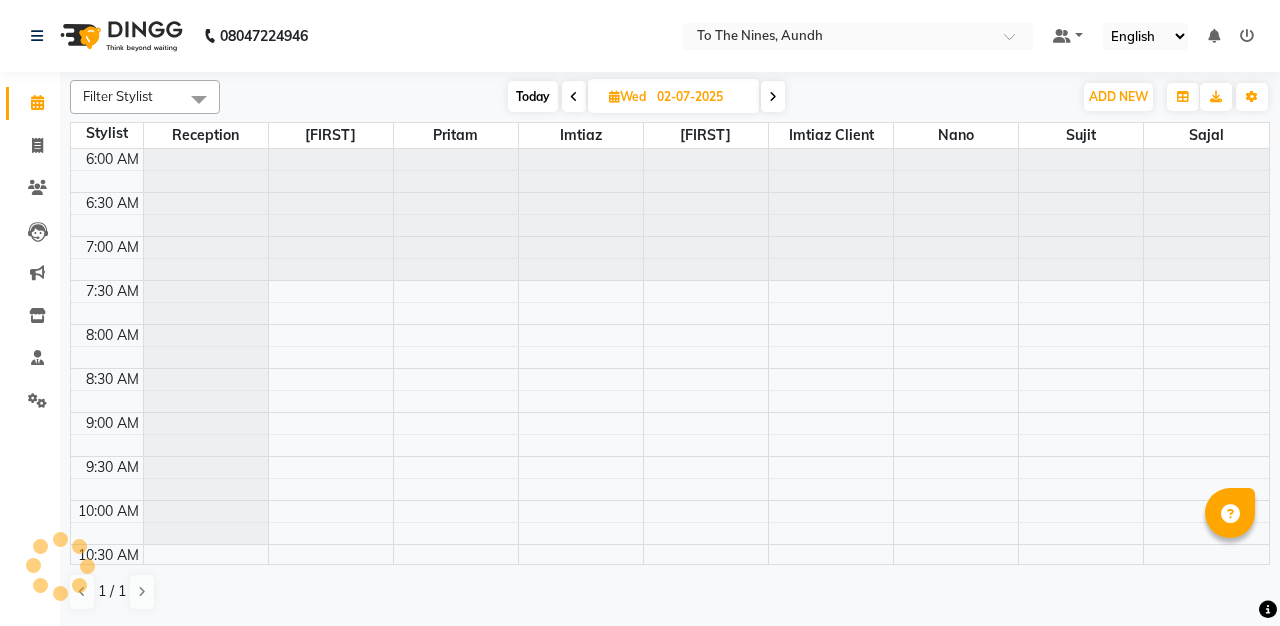 scroll, scrollTop: 617, scrollLeft: 0, axis: vertical 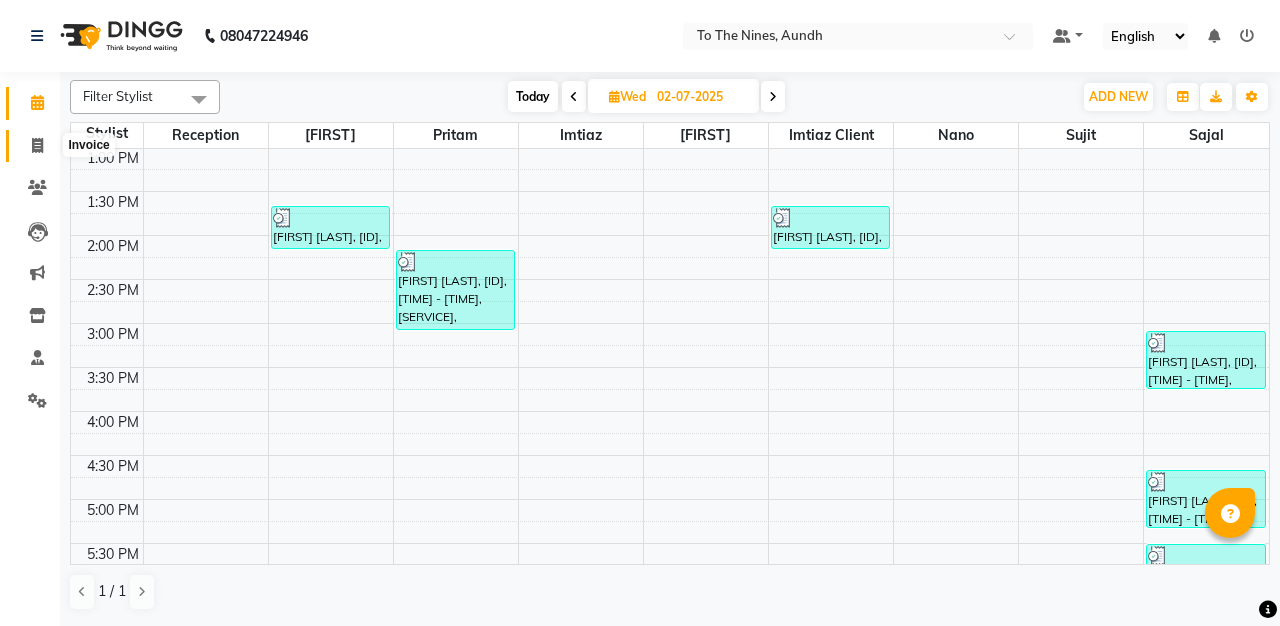 click 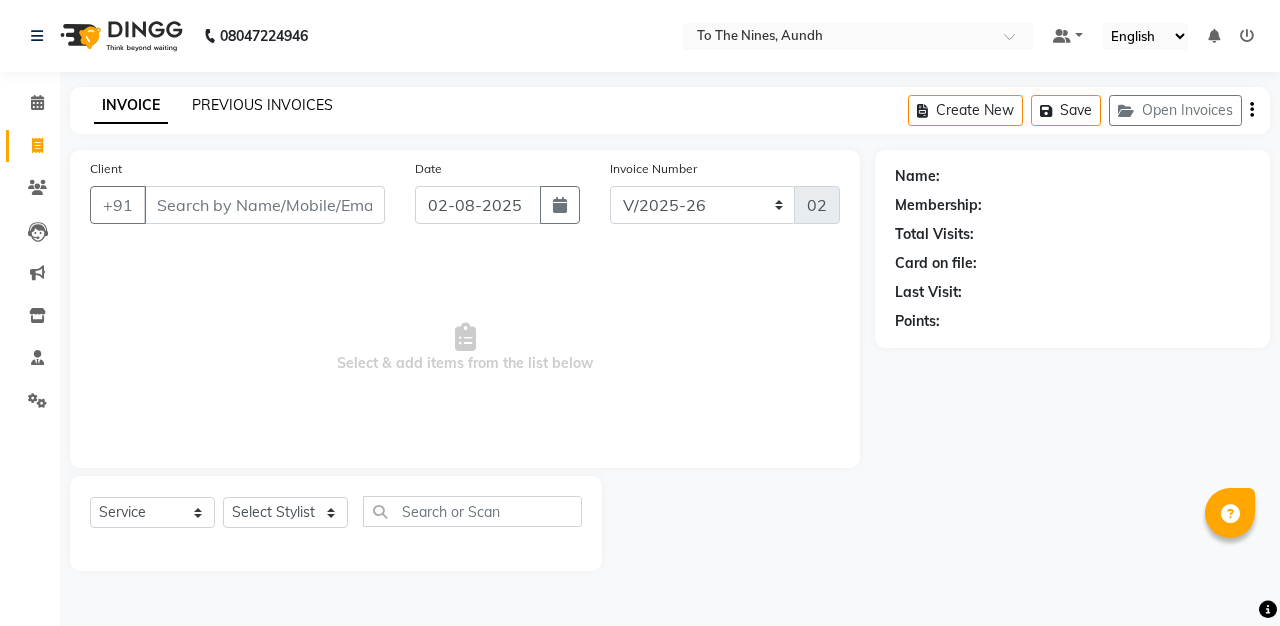 click on "PREVIOUS INVOICES" 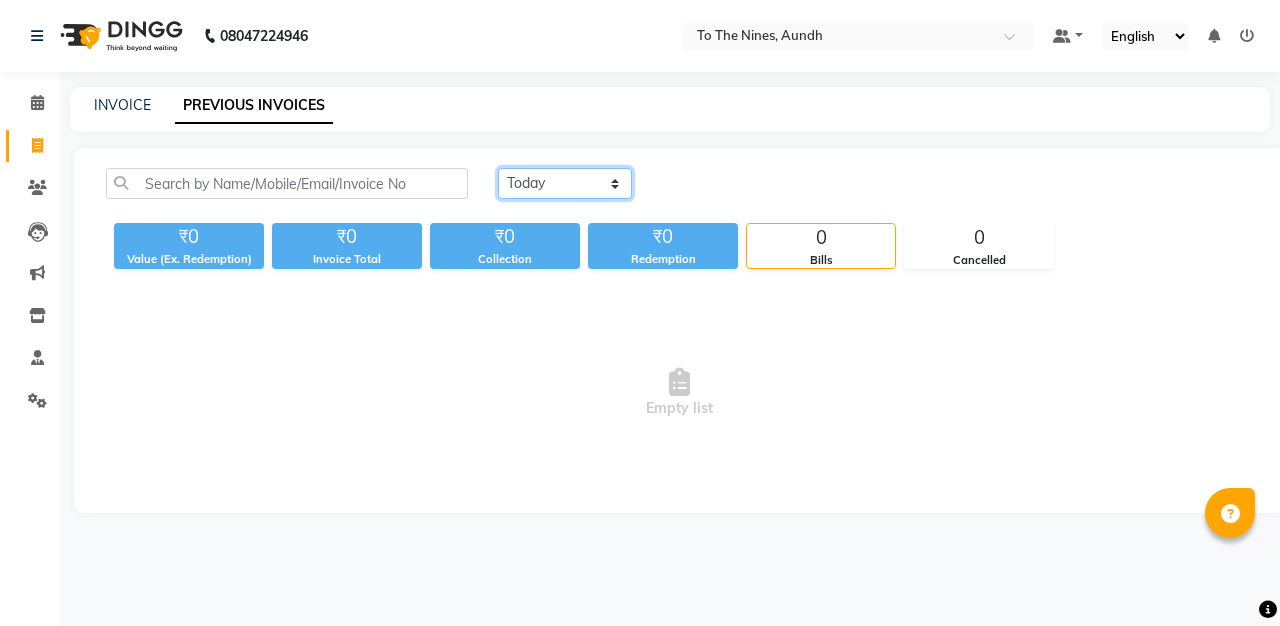 select on "range" 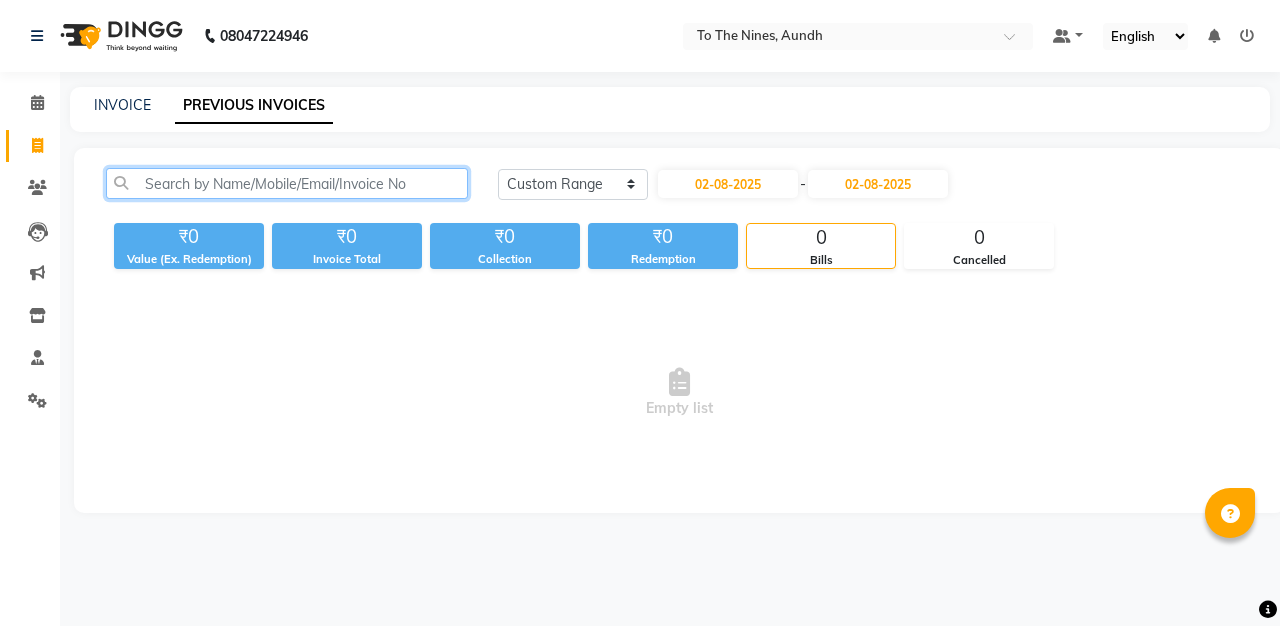 click 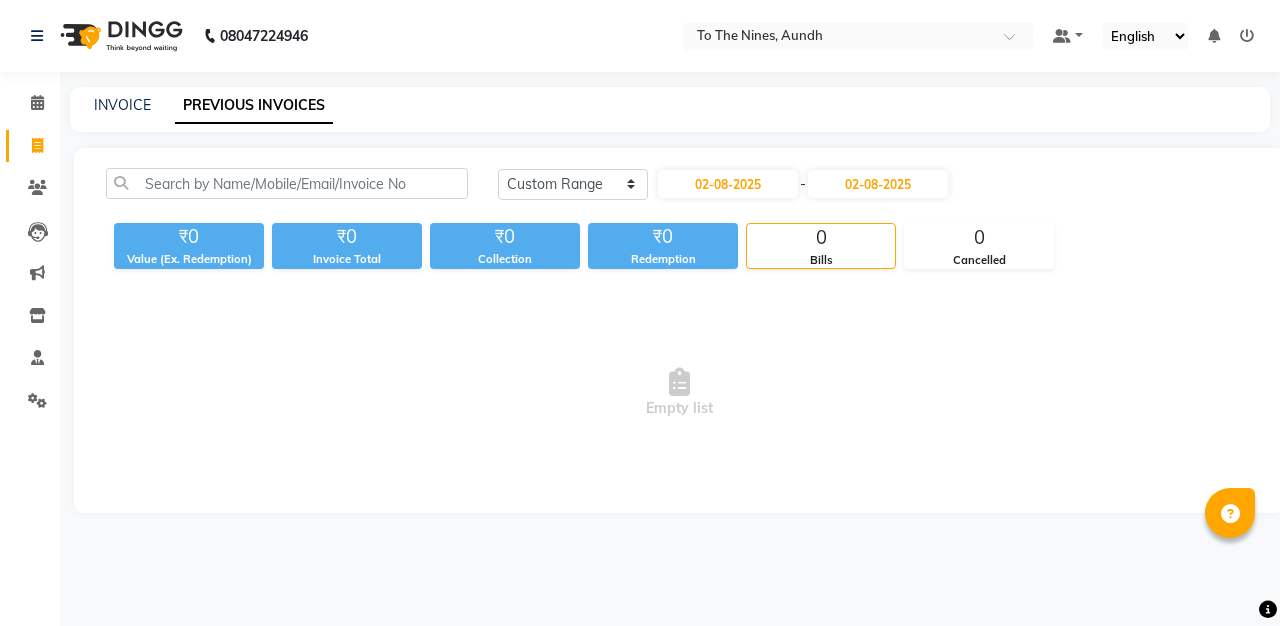 click on "INVOICE PREVIOUS INVOICES" 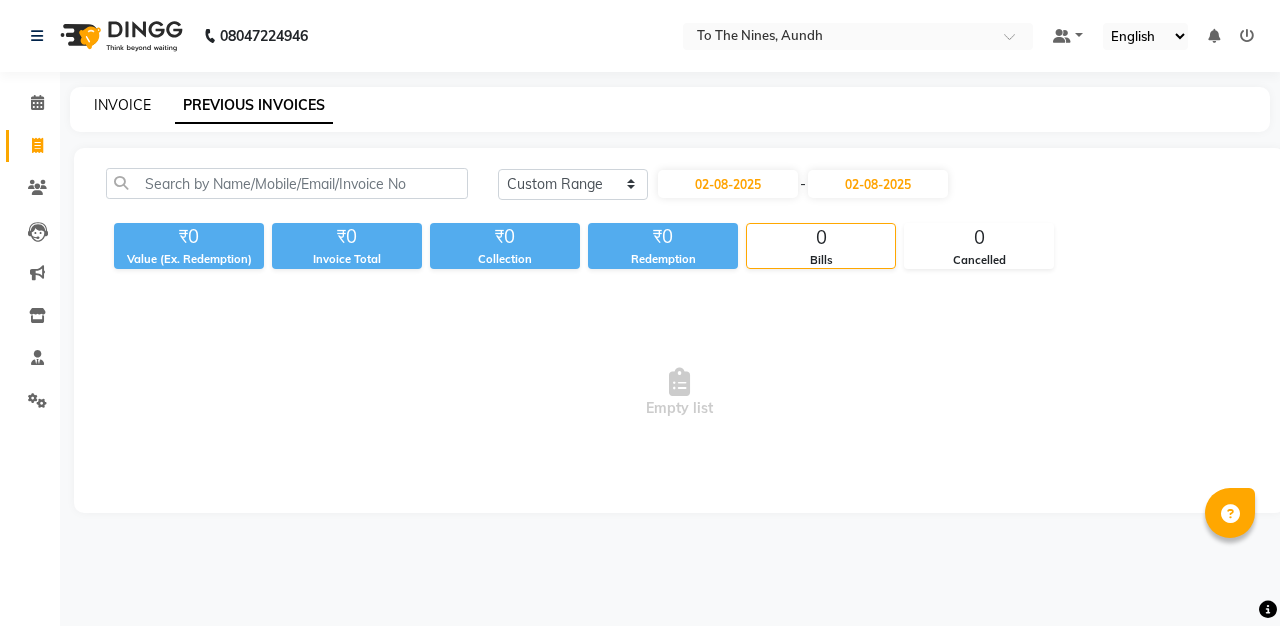 click on "INVOICE" 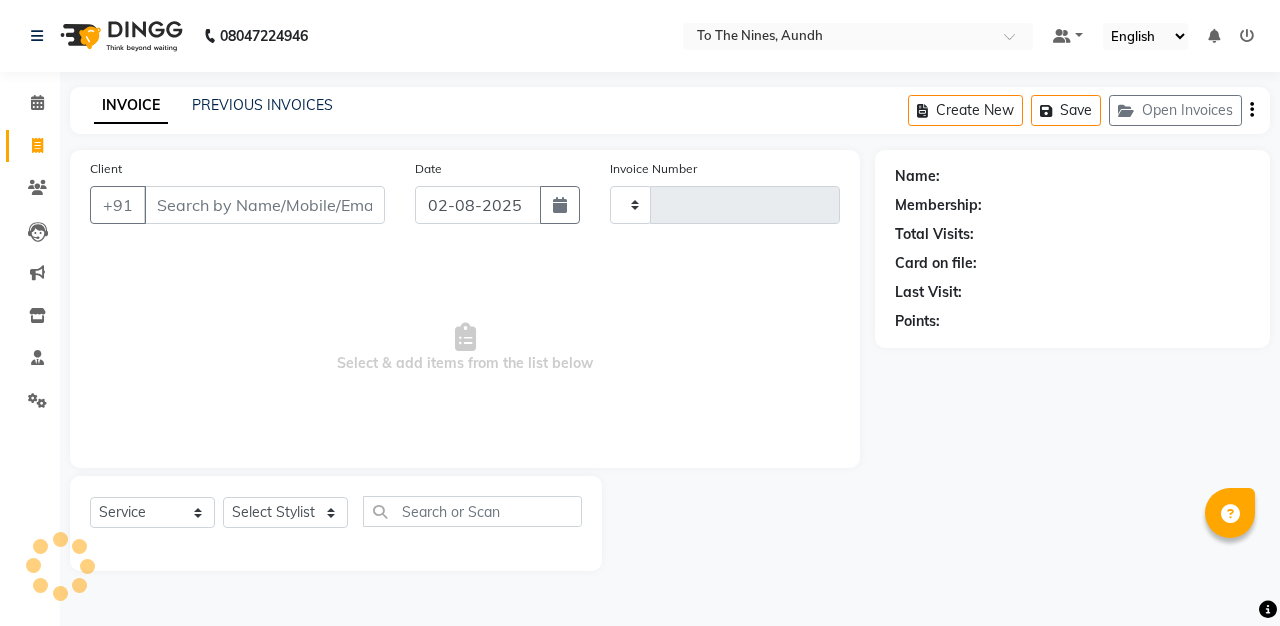 type on "0231" 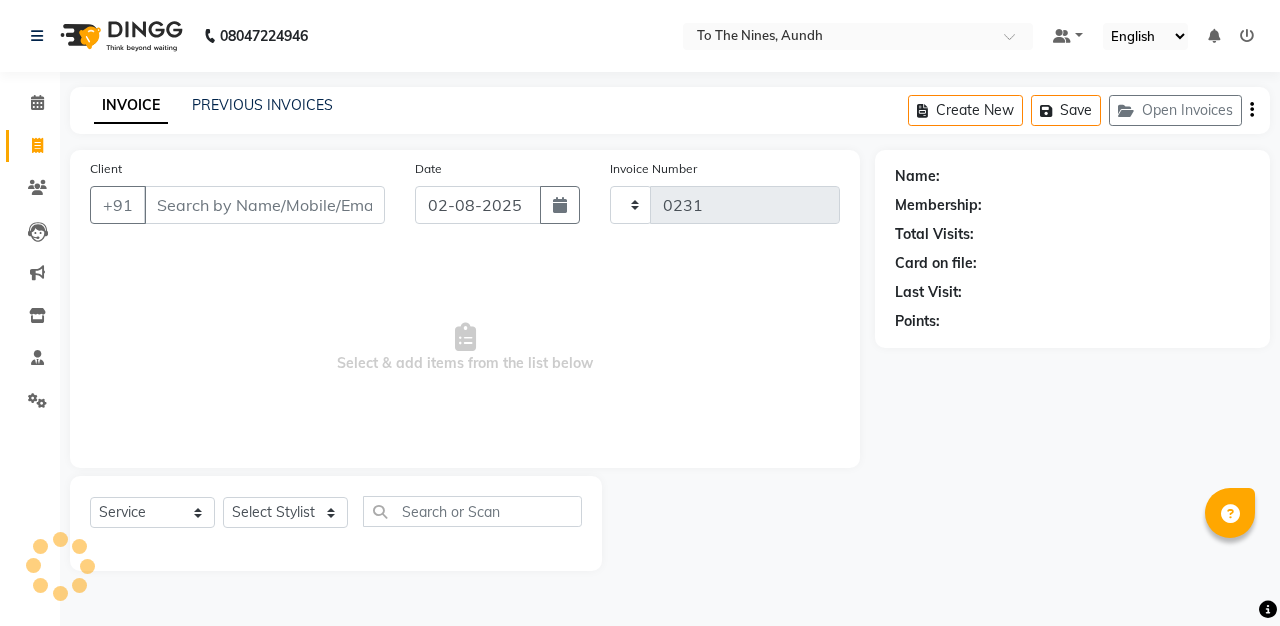 select on "614" 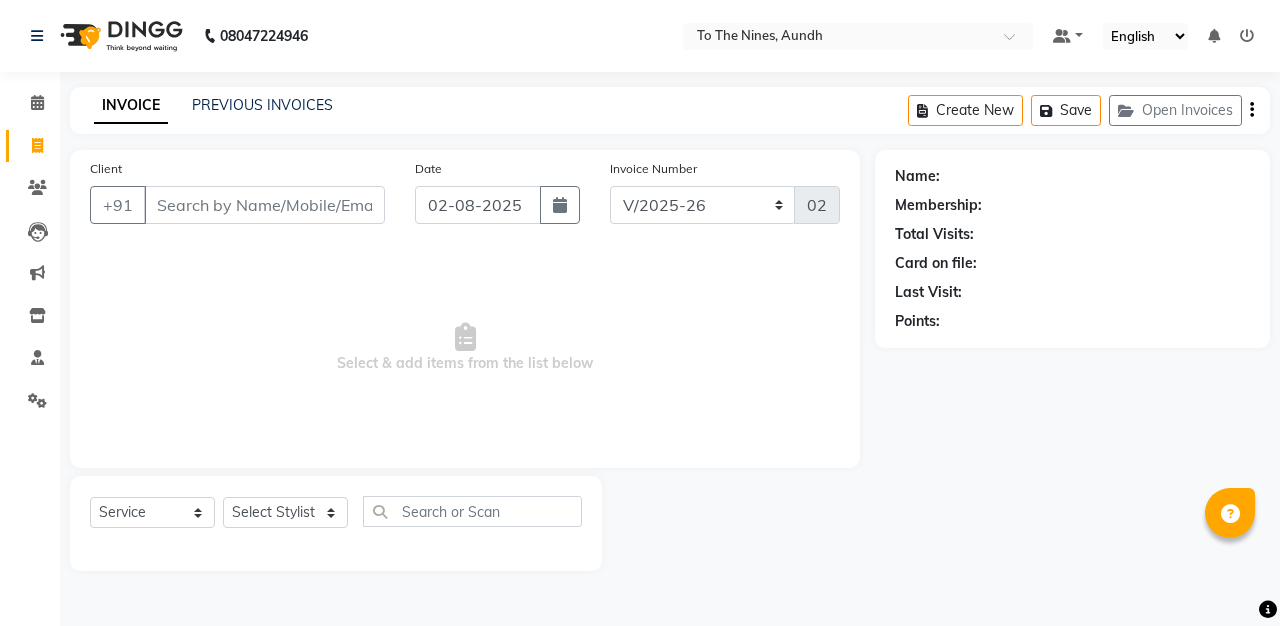 click on "Client" at bounding box center (264, 205) 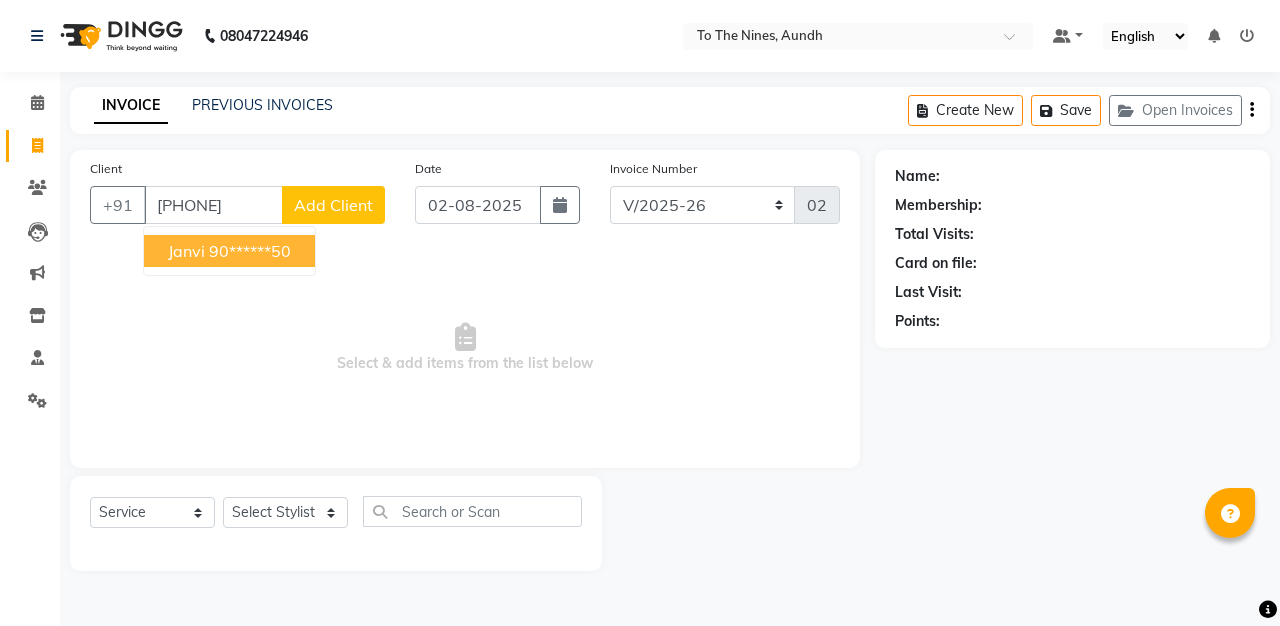 click on "90******50" at bounding box center (250, 251) 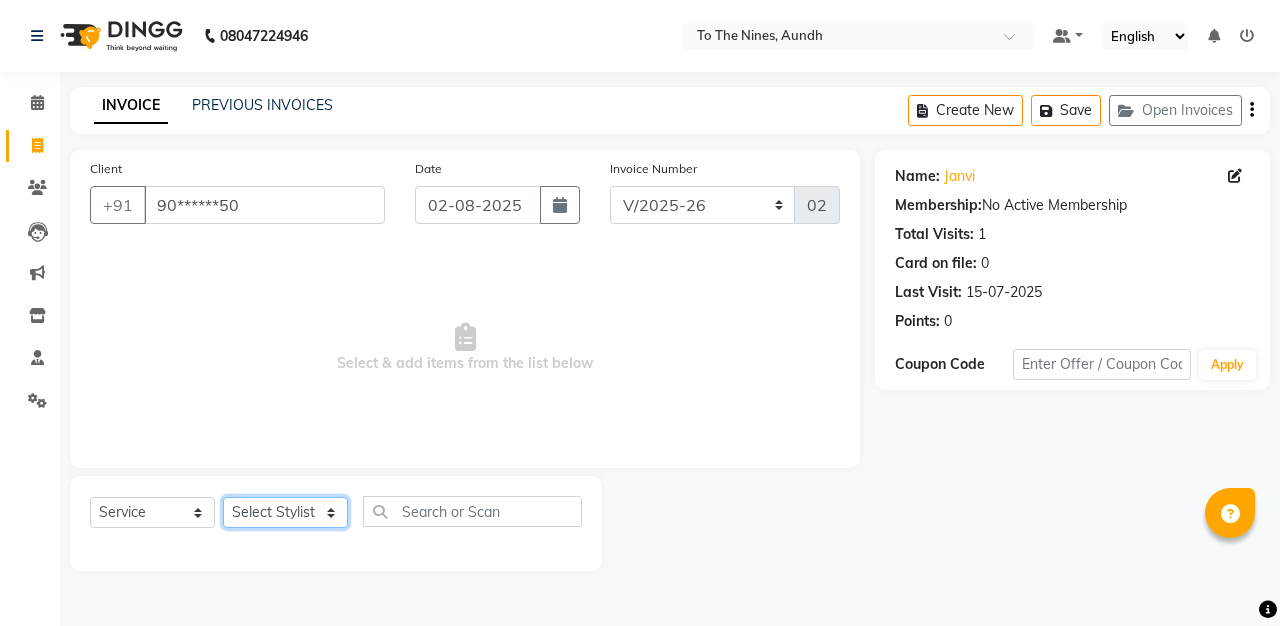 select on "67065" 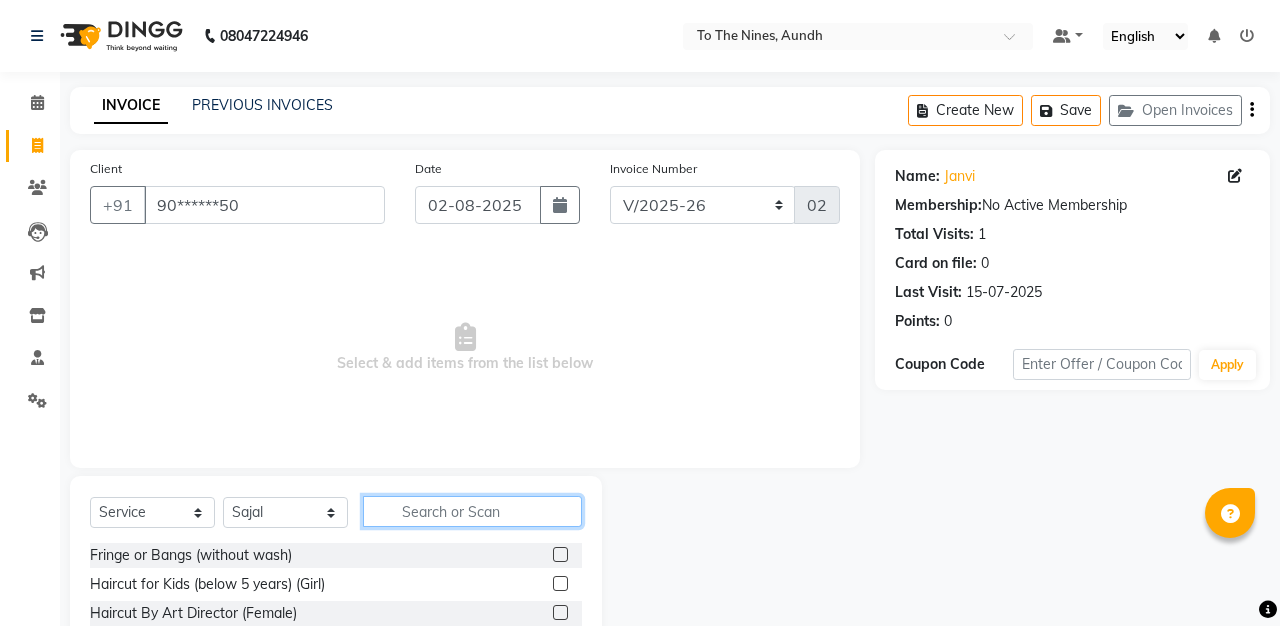 click 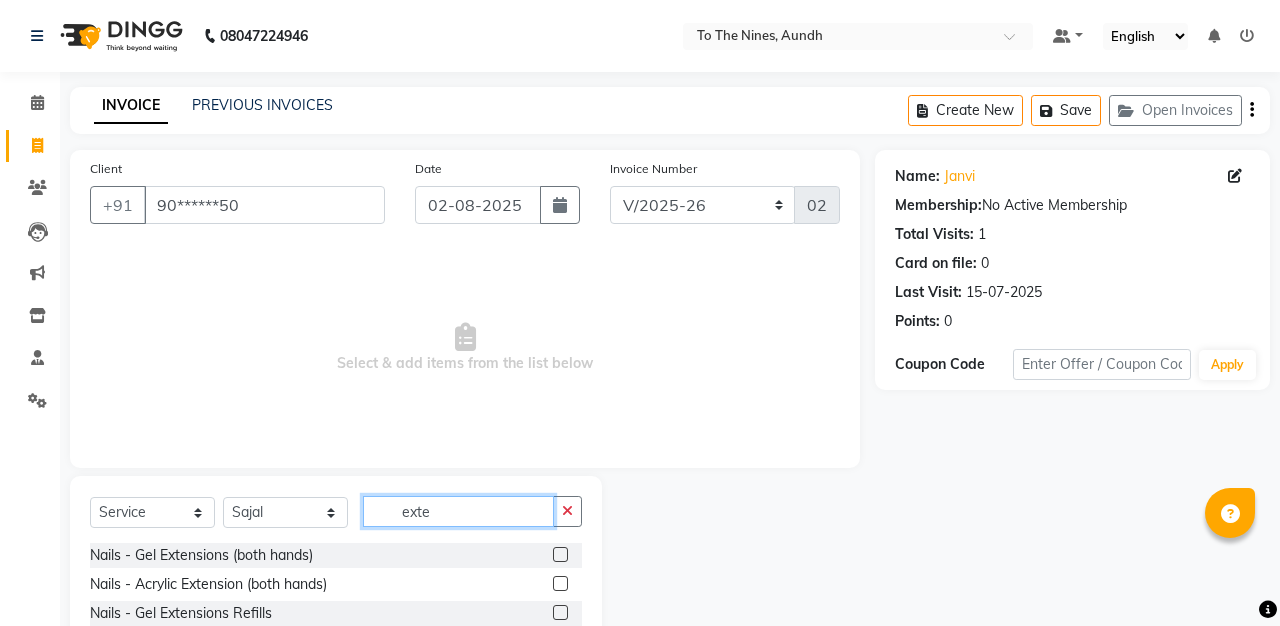 scroll, scrollTop: 64, scrollLeft: 0, axis: vertical 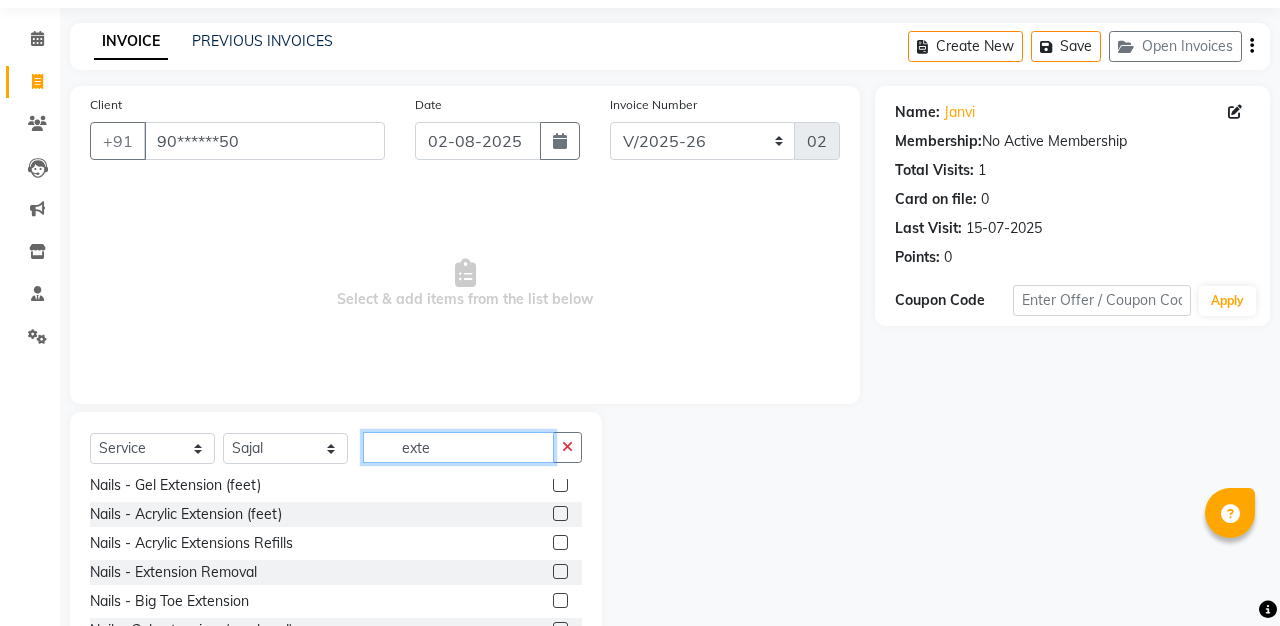 type on "exte" 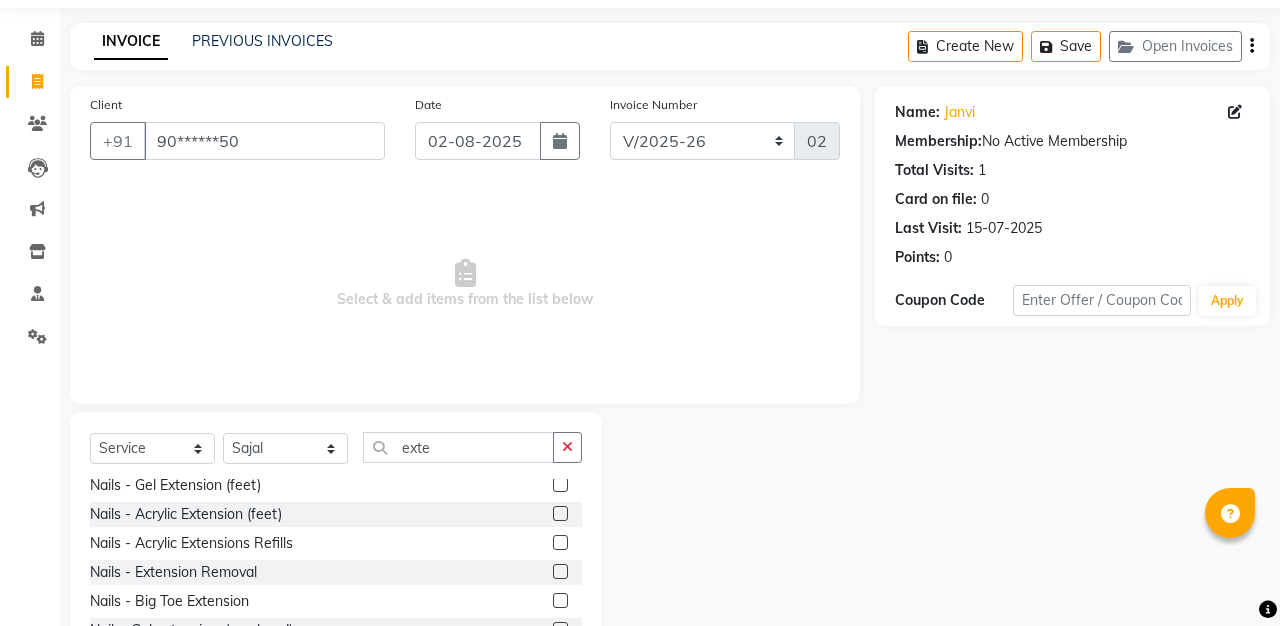 click 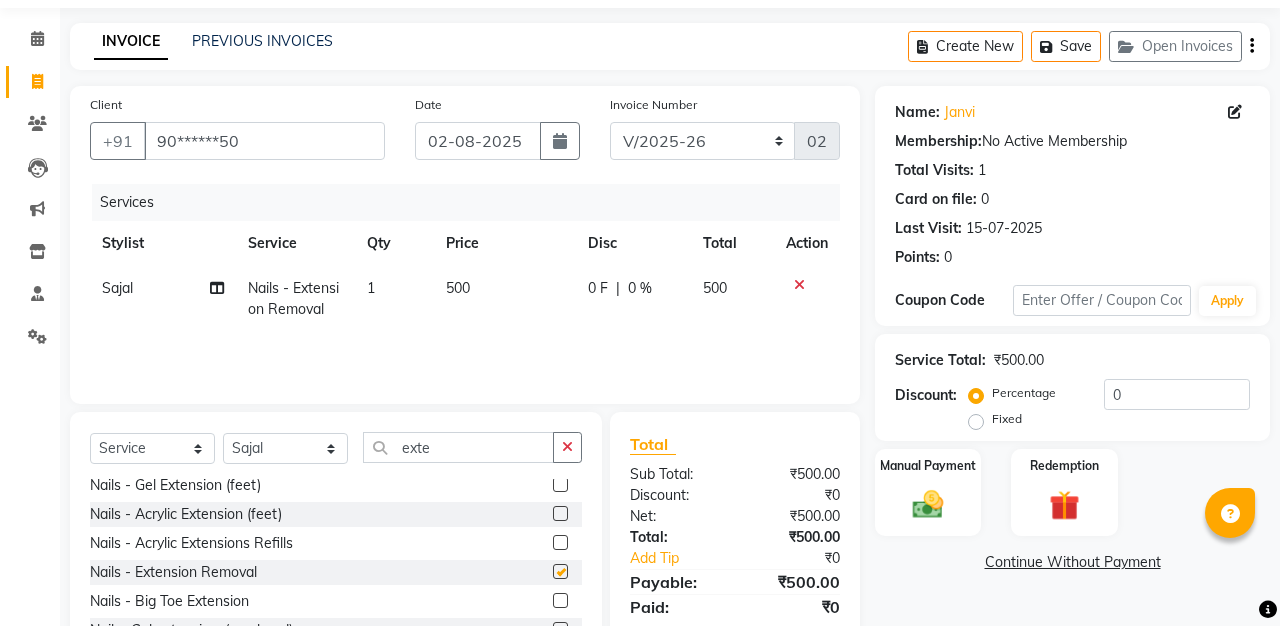 checkbox on "false" 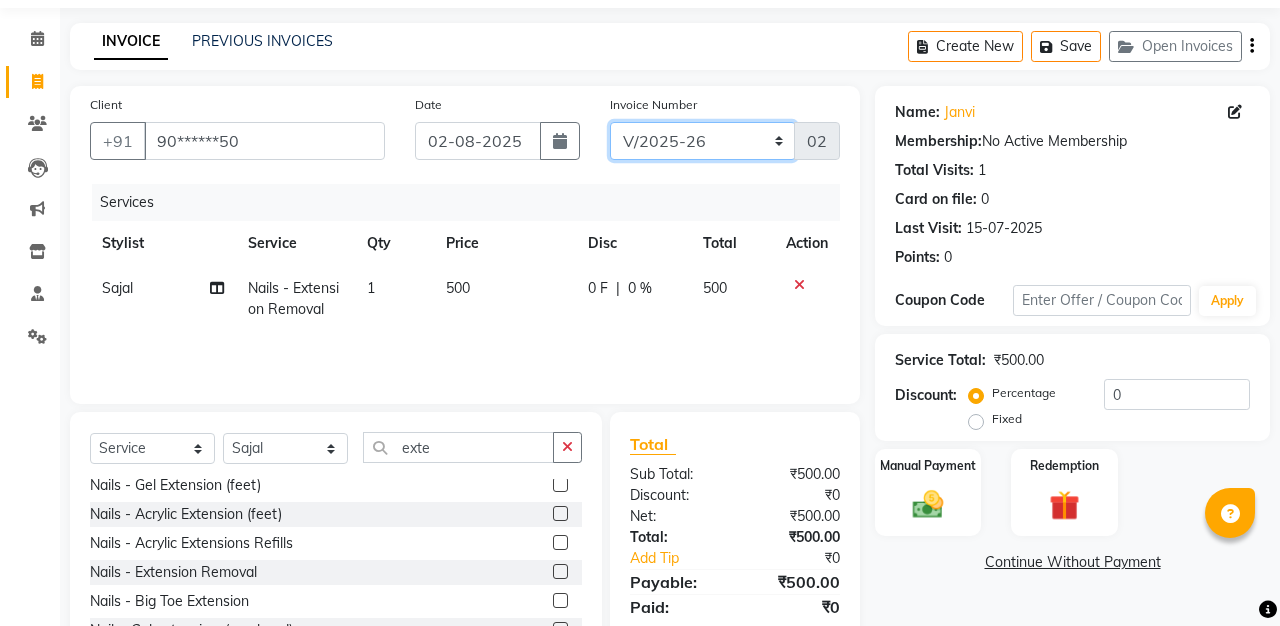 select on "4339" 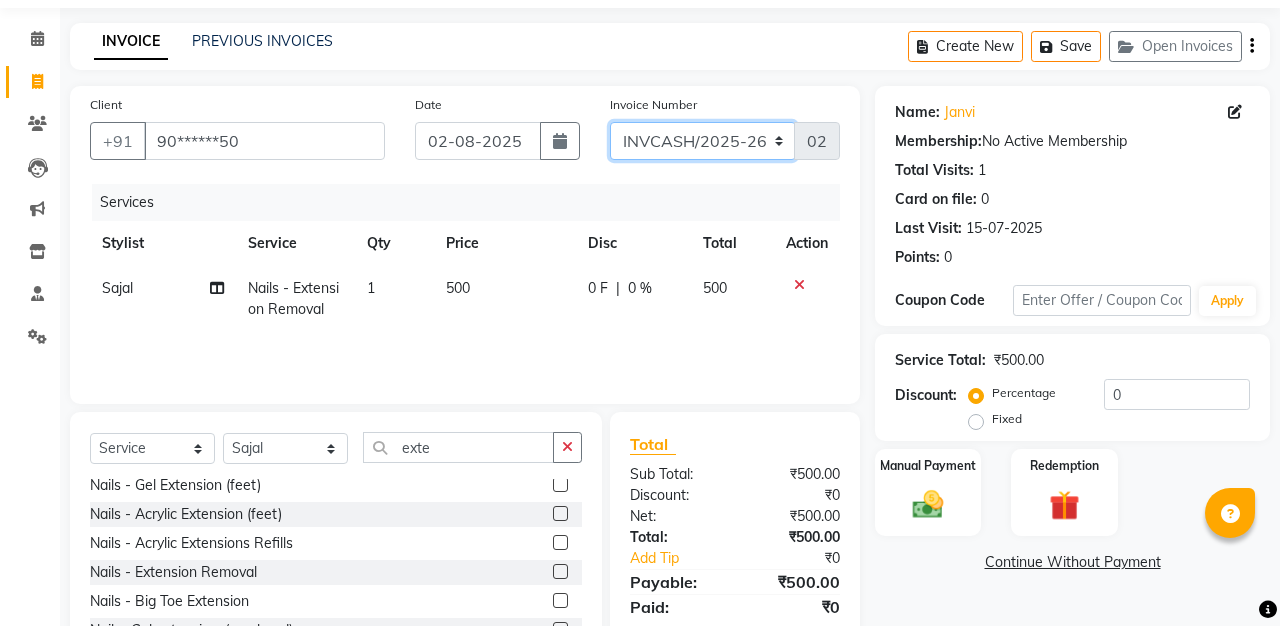 type on "0137" 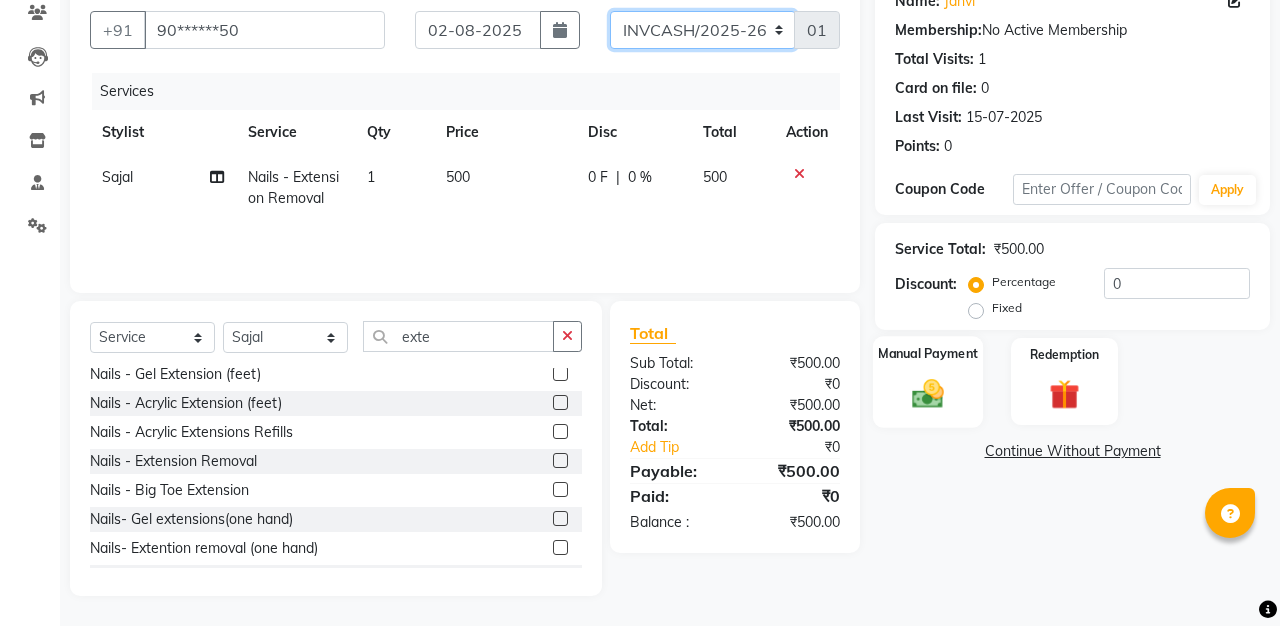 scroll, scrollTop: 175, scrollLeft: 0, axis: vertical 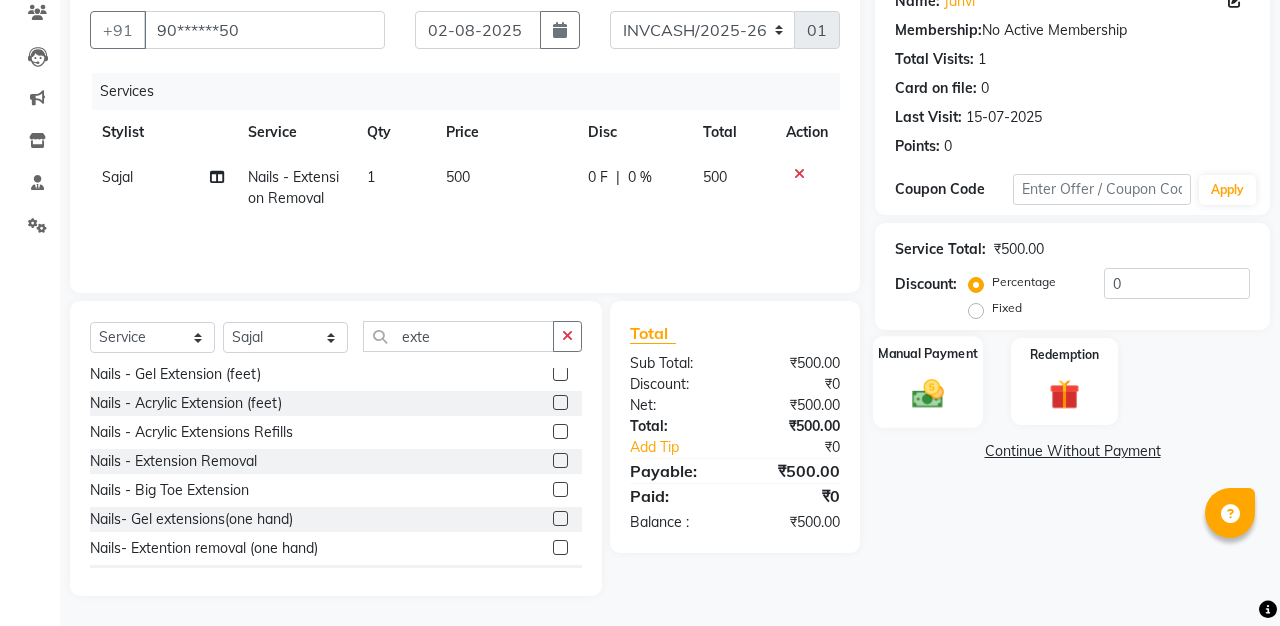 click on "Manual Payment" 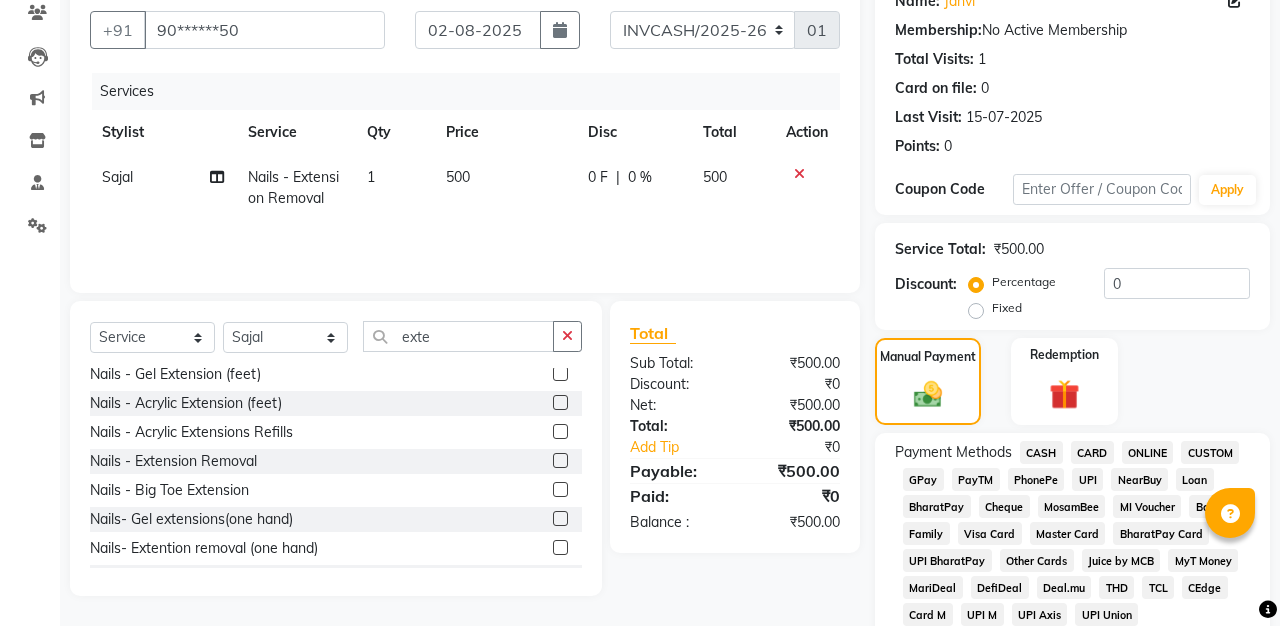 click on "CASH" 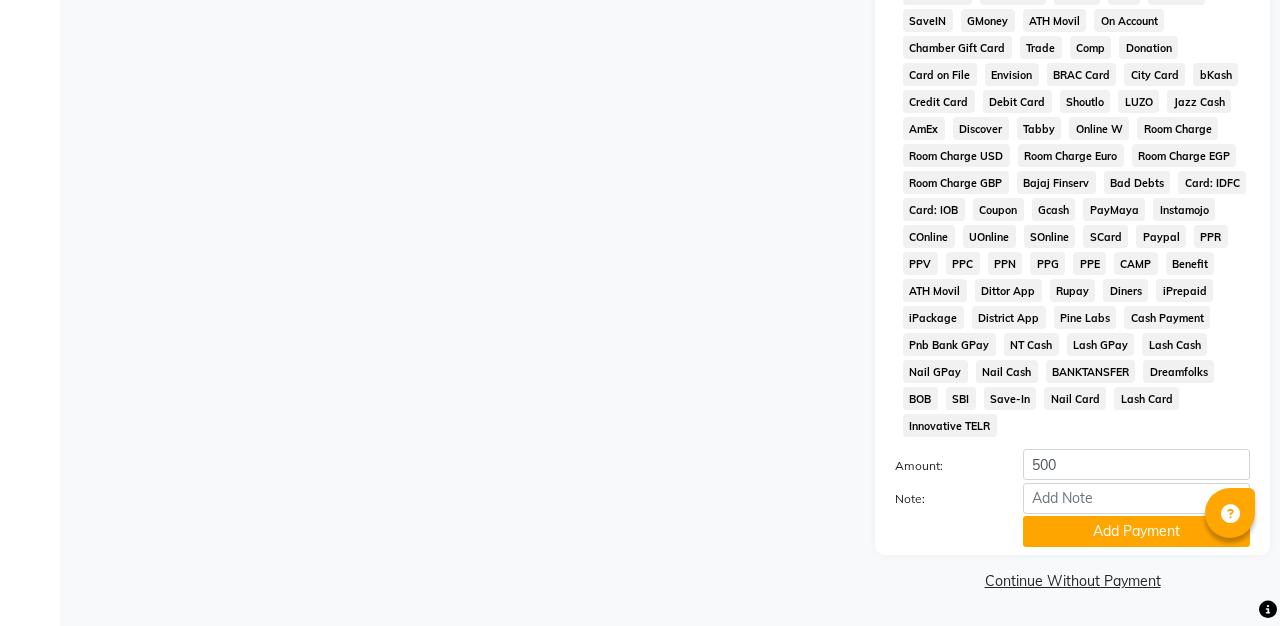 scroll, scrollTop: 876, scrollLeft: 0, axis: vertical 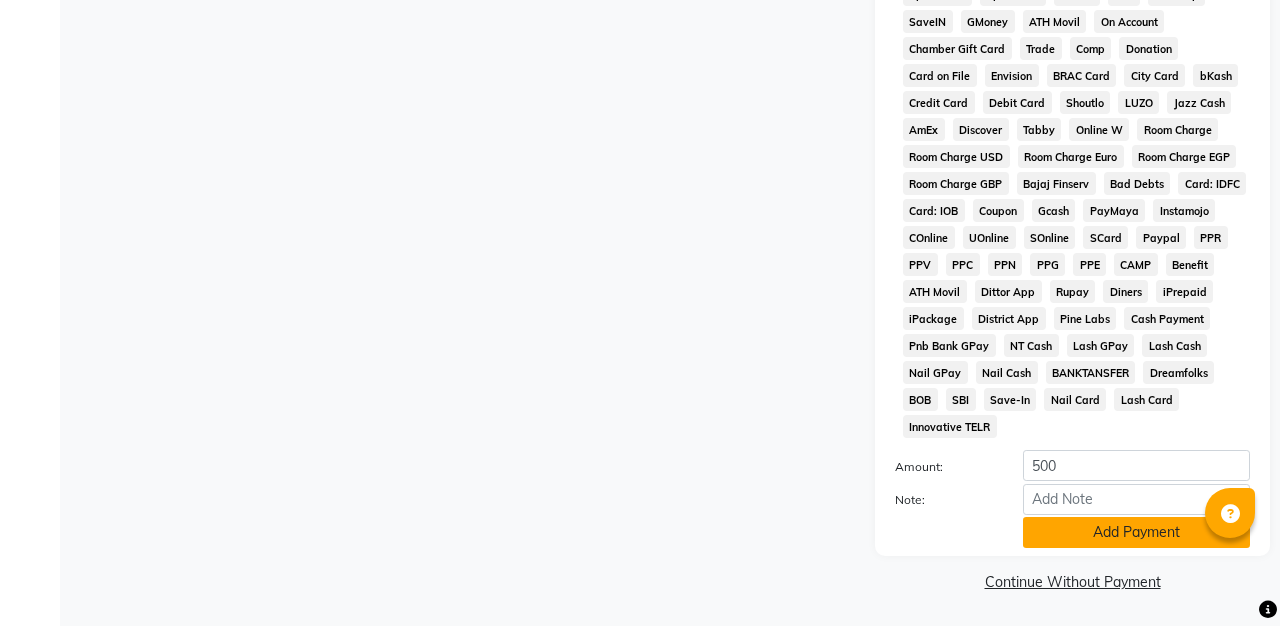 click on "Add Payment" 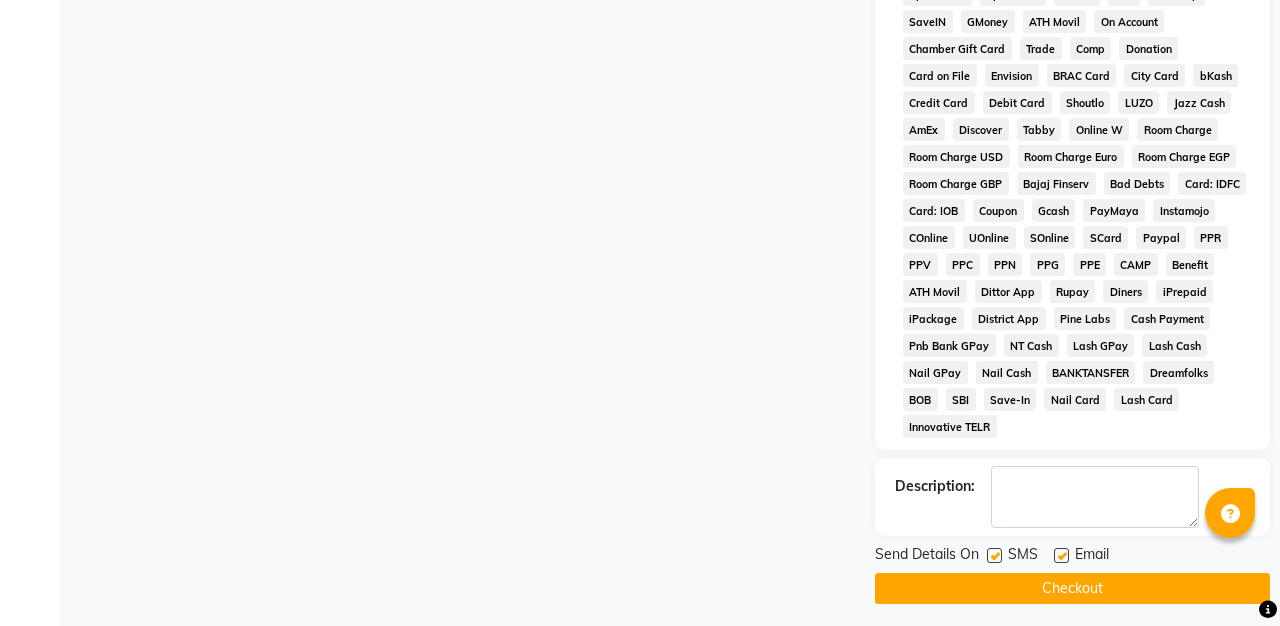 click on "Checkout" 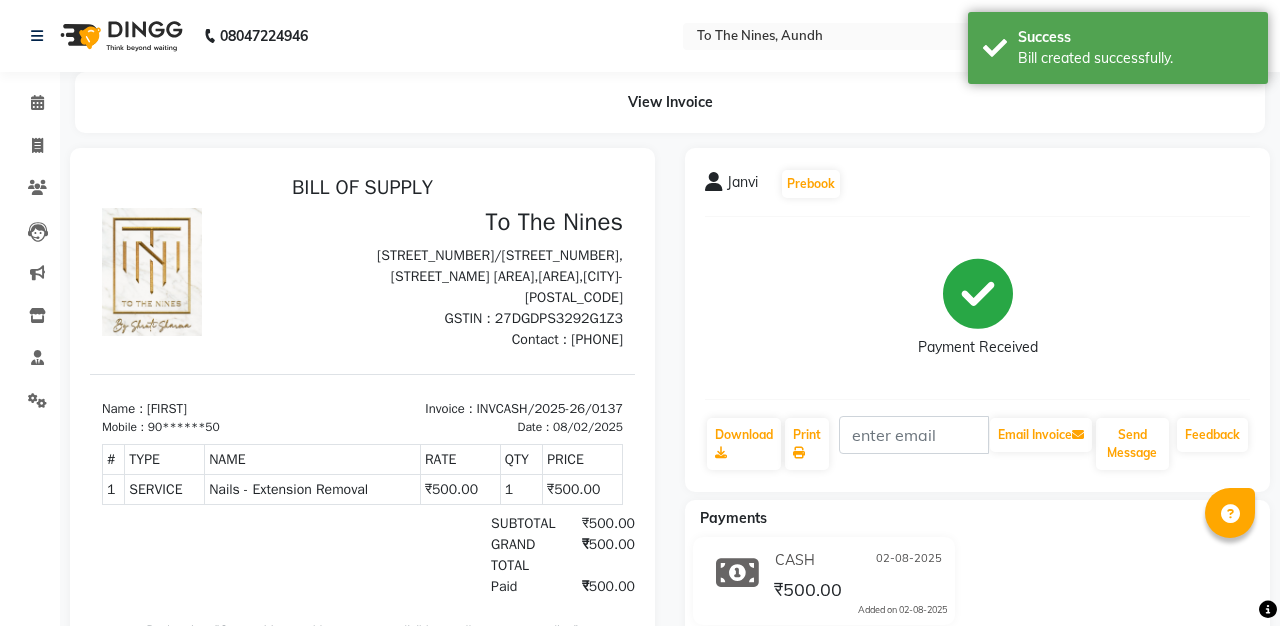 scroll, scrollTop: 0, scrollLeft: 0, axis: both 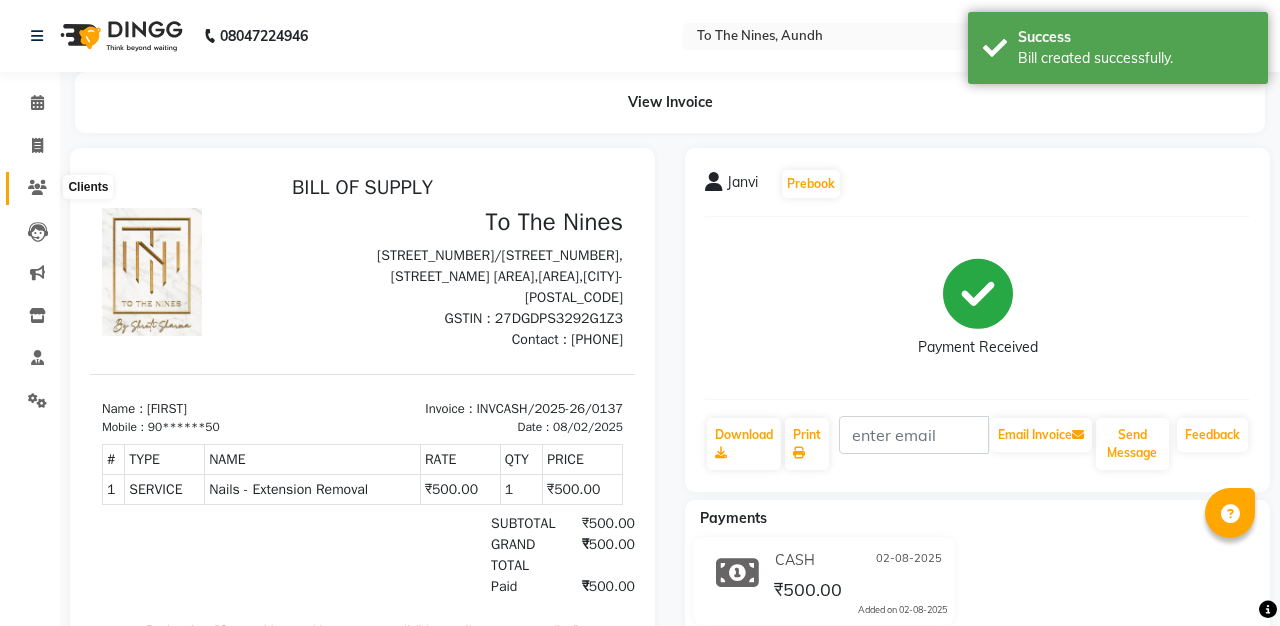 click 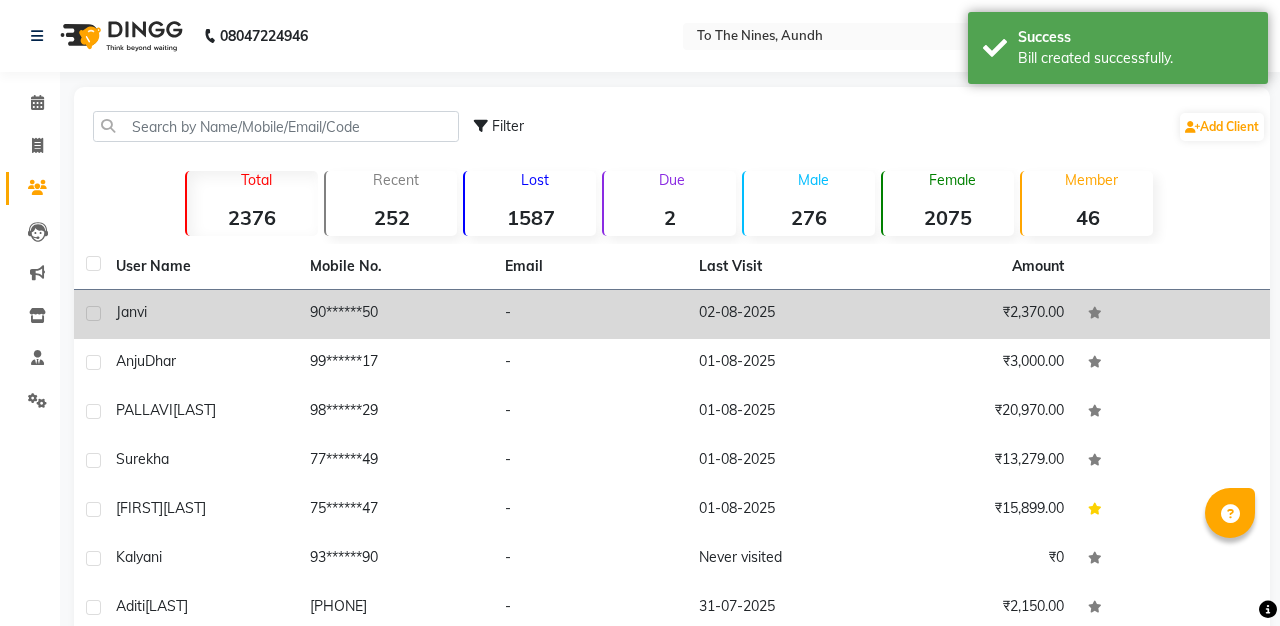 click on "Janvi" 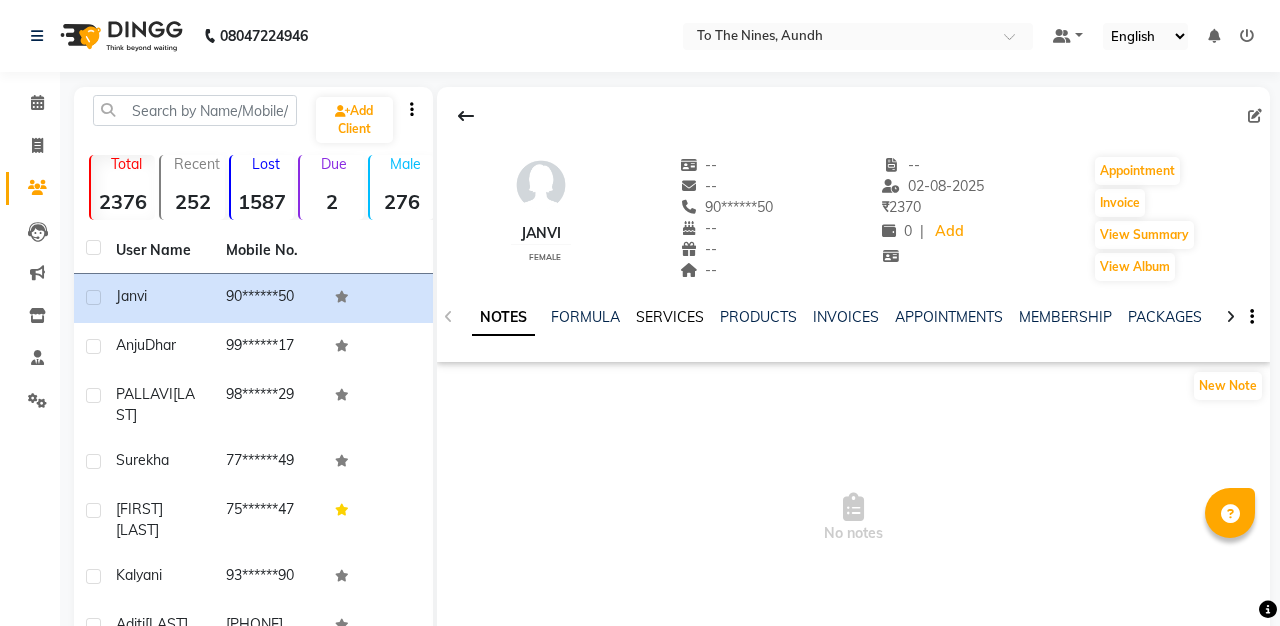 click on "SERVICES" 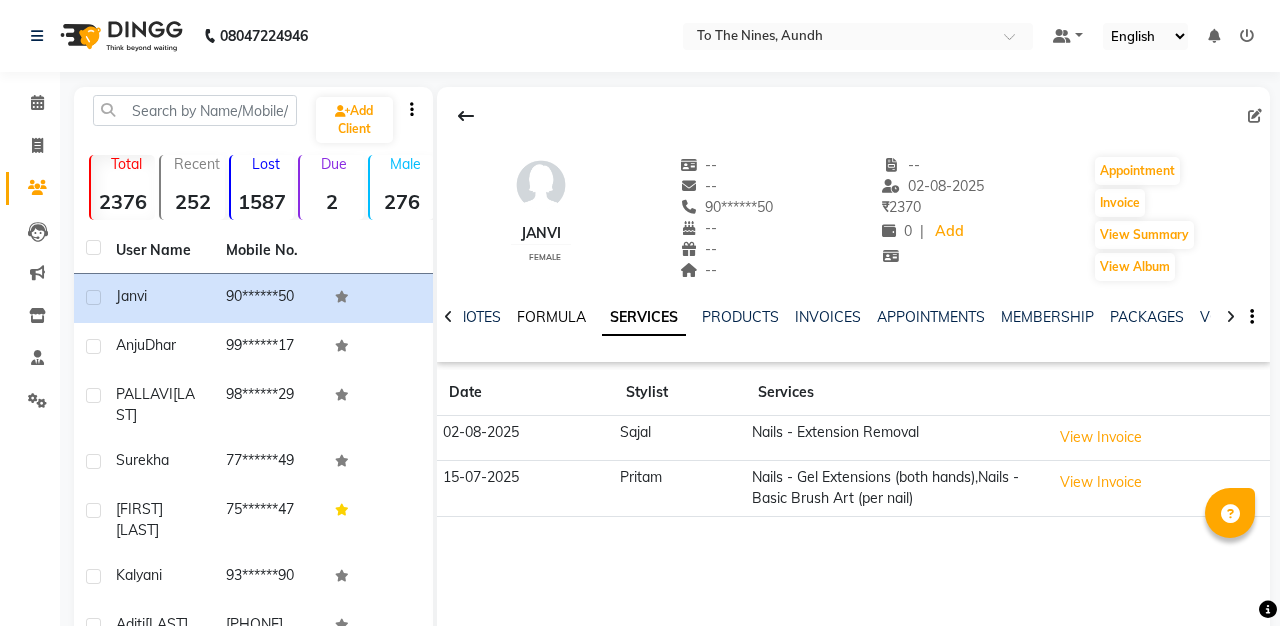 click on "FORMULA" 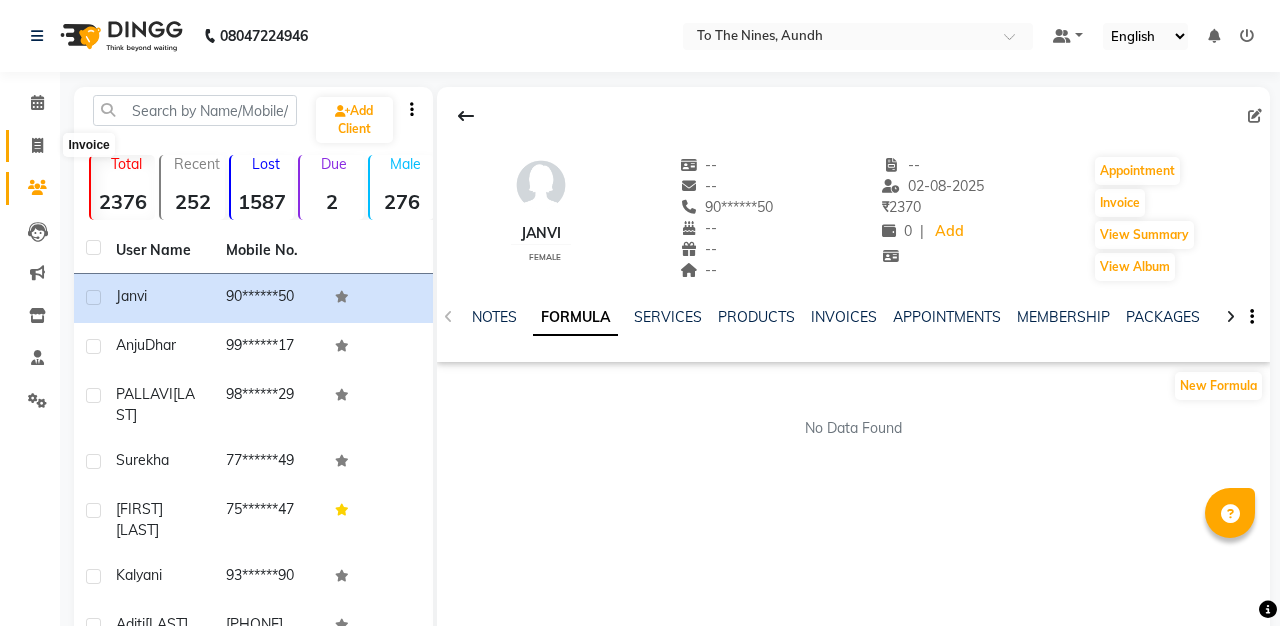 click 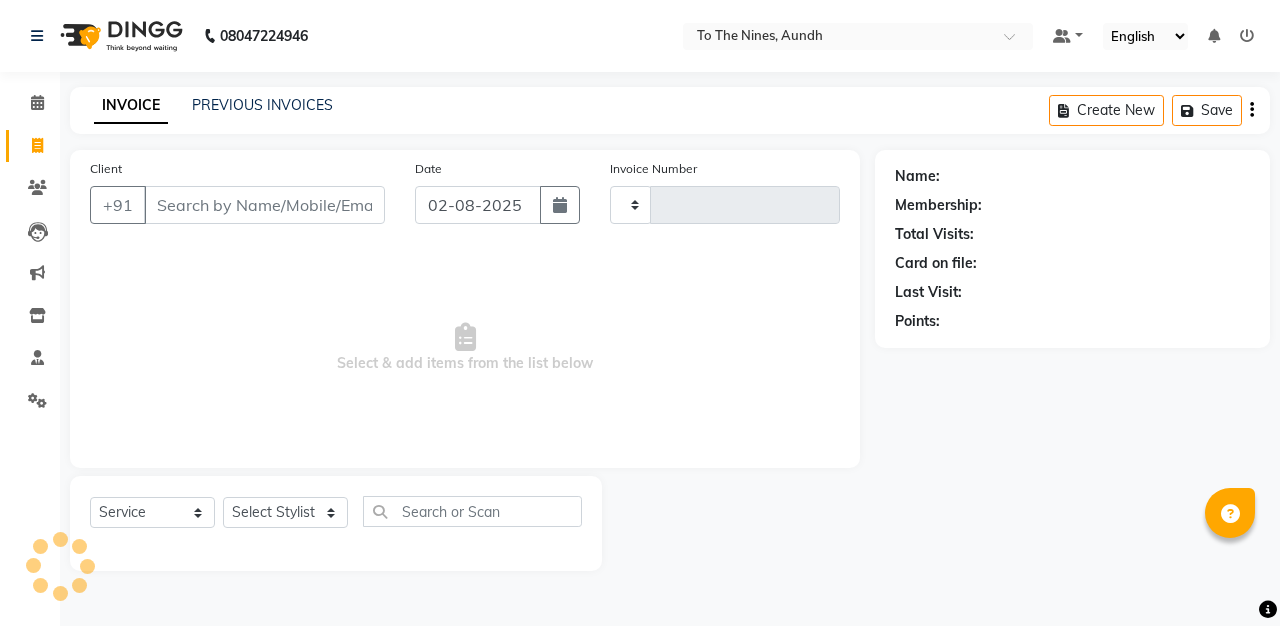 type on "0231" 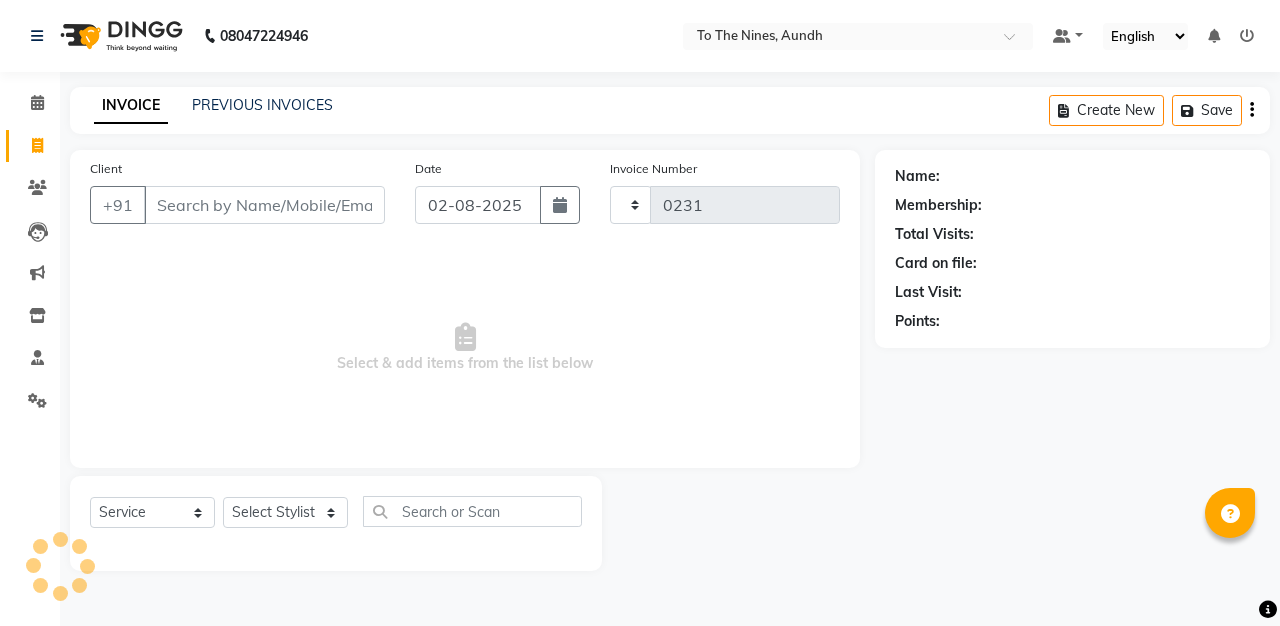 select on "614" 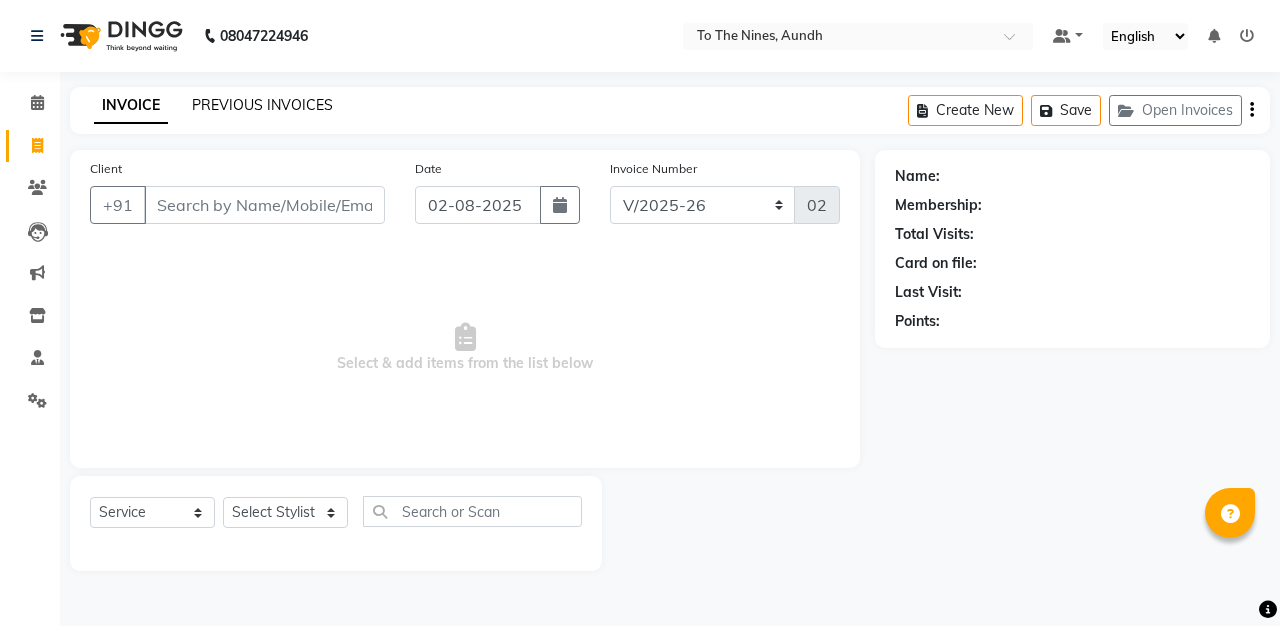 click on "PREVIOUS INVOICES" 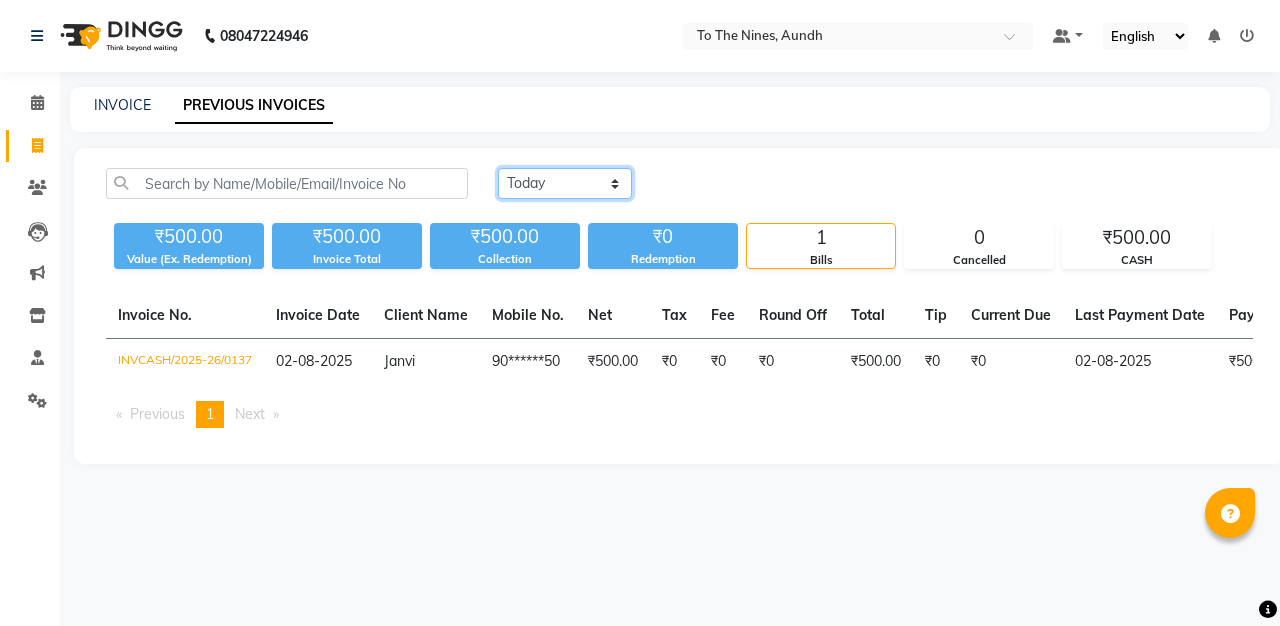 select on "range" 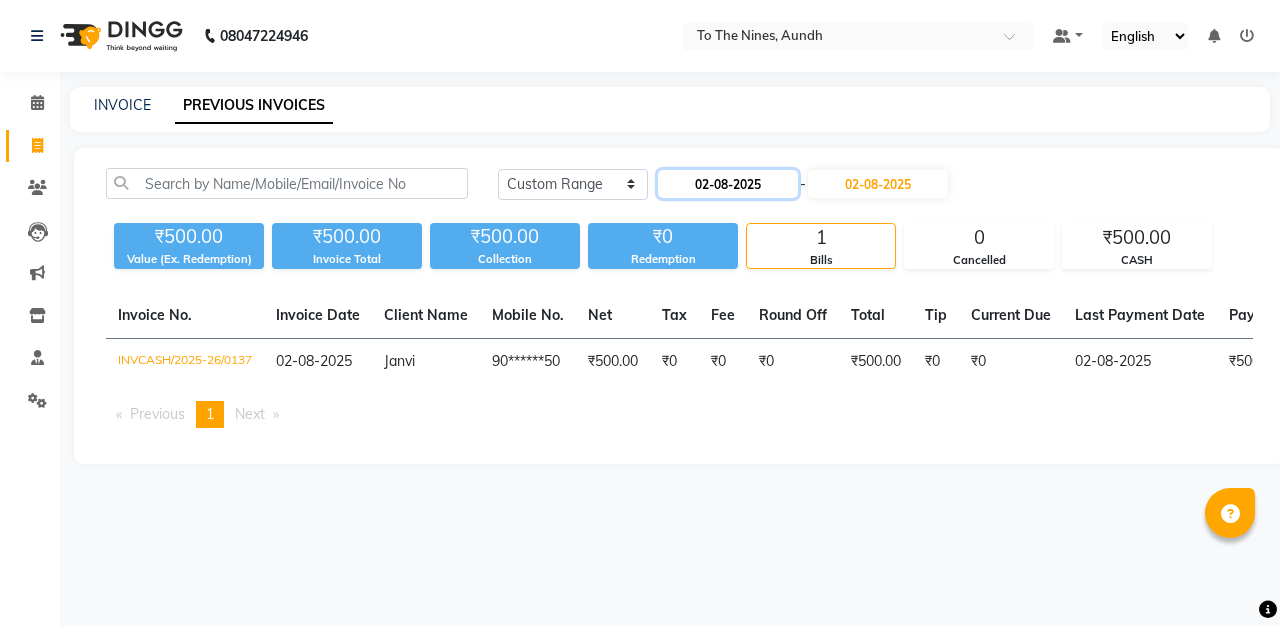 click on "02-08-2025" 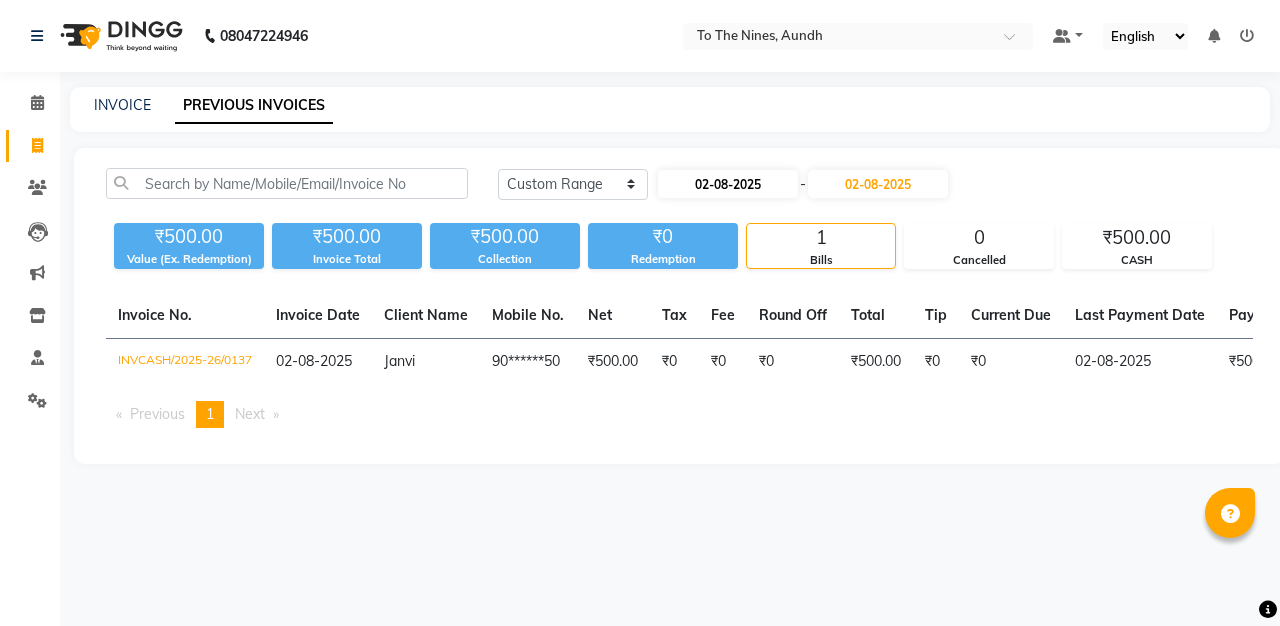 select on "8" 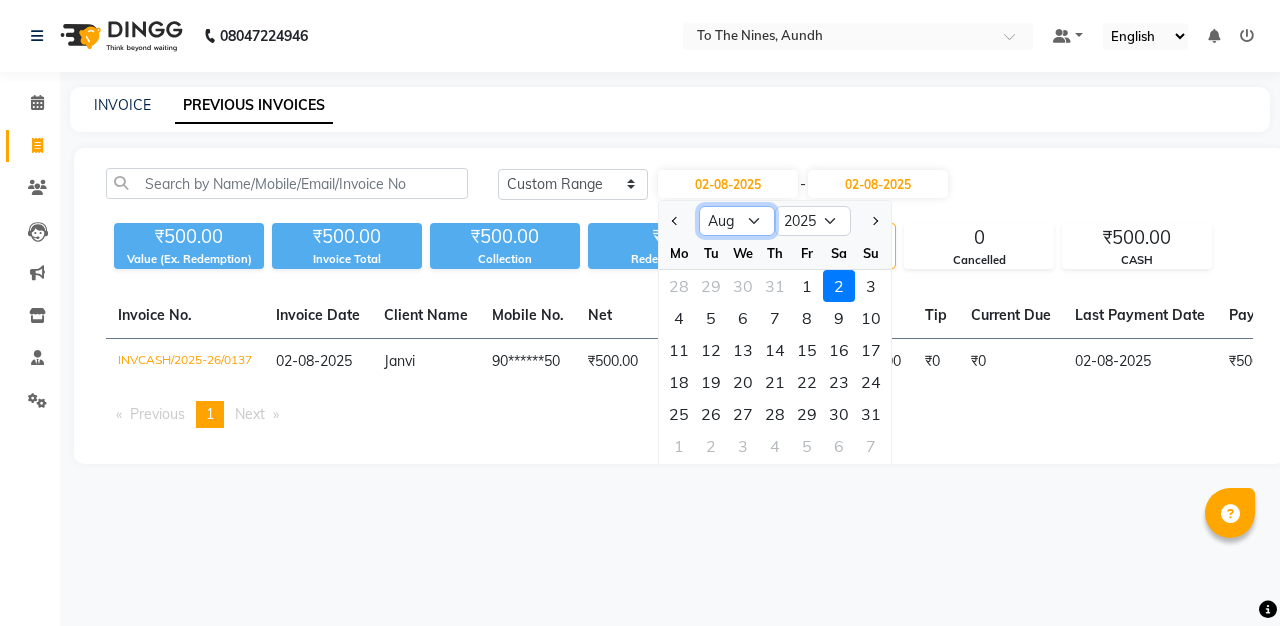 click on "Jan Feb Mar Apr May Jun Jul Aug Sep Oct Nov Dec" 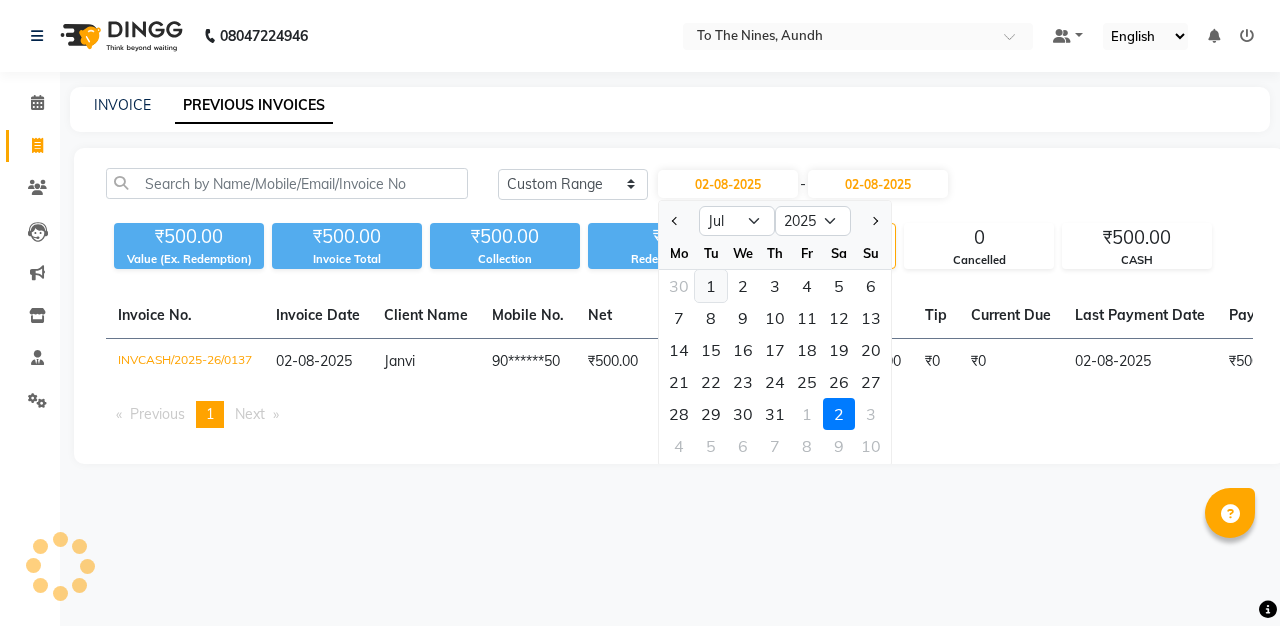 click on "1" 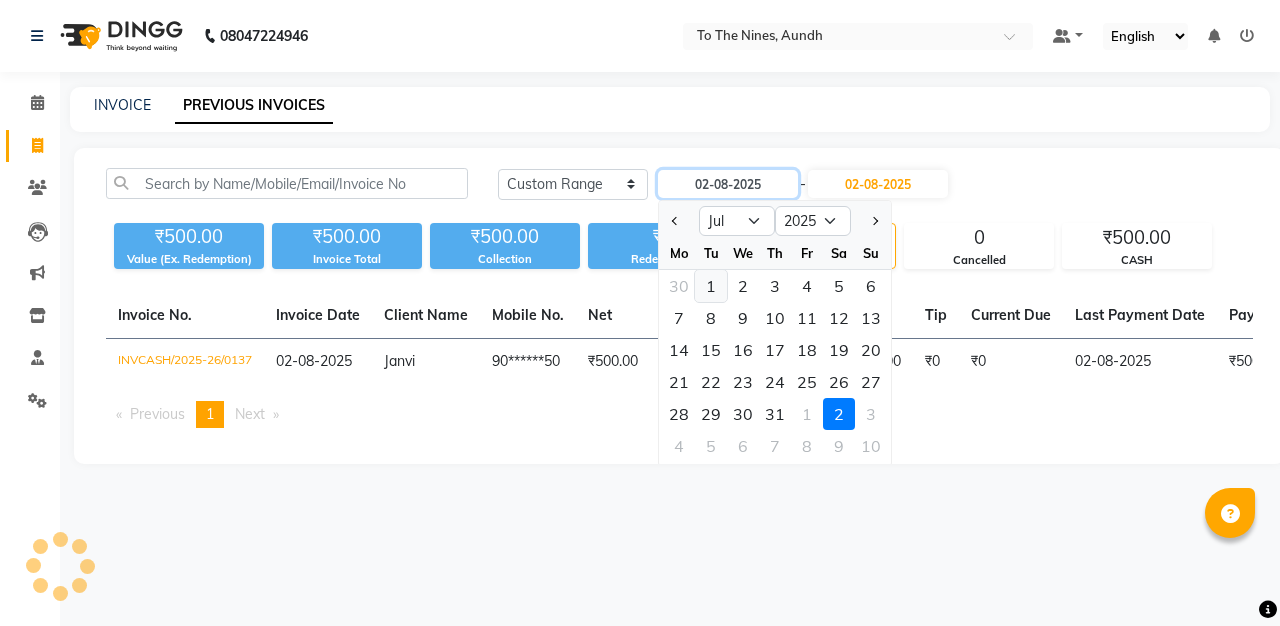 type on "01-07-2025" 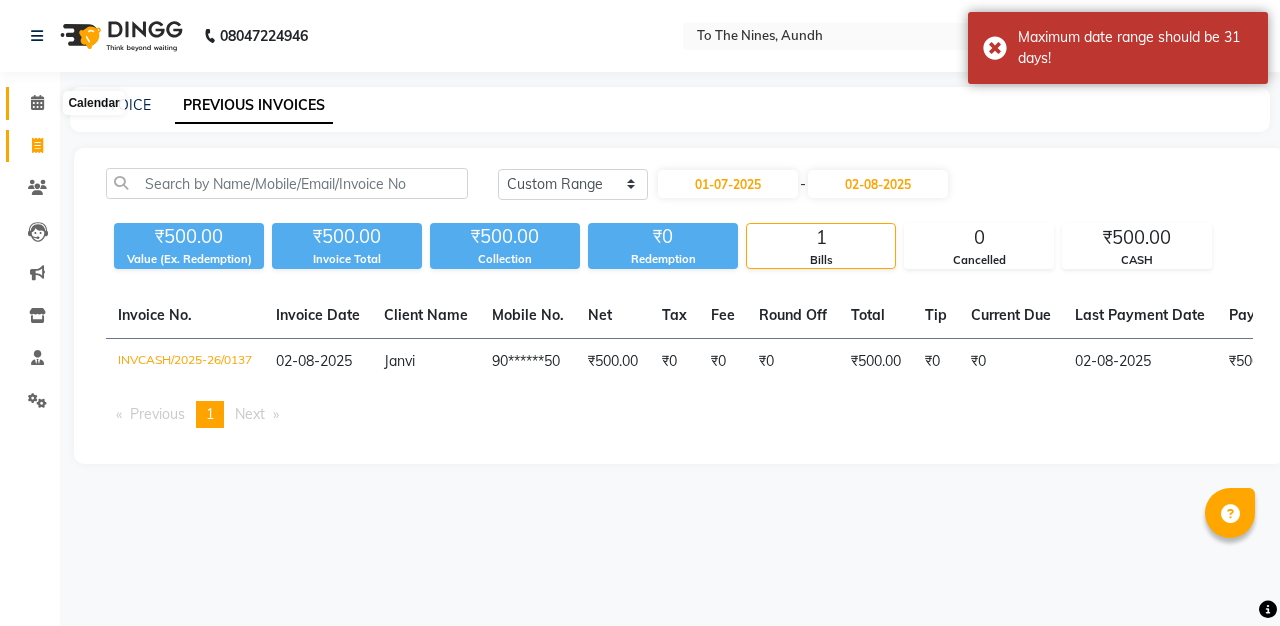 click 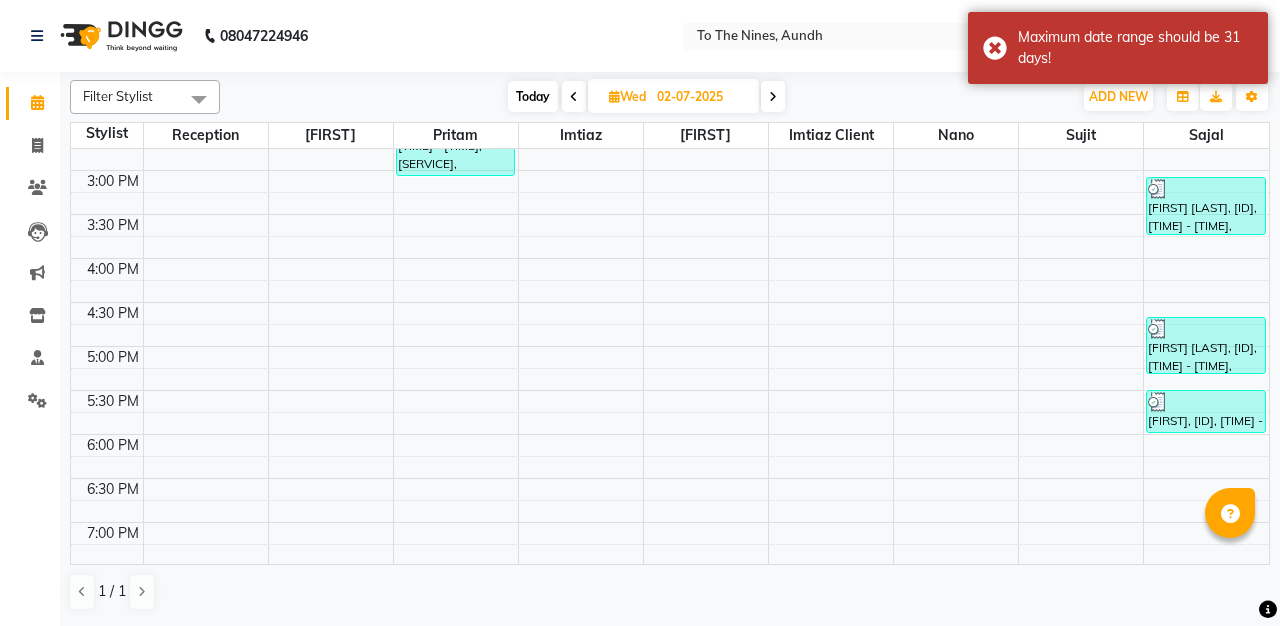 scroll, scrollTop: 774, scrollLeft: 0, axis: vertical 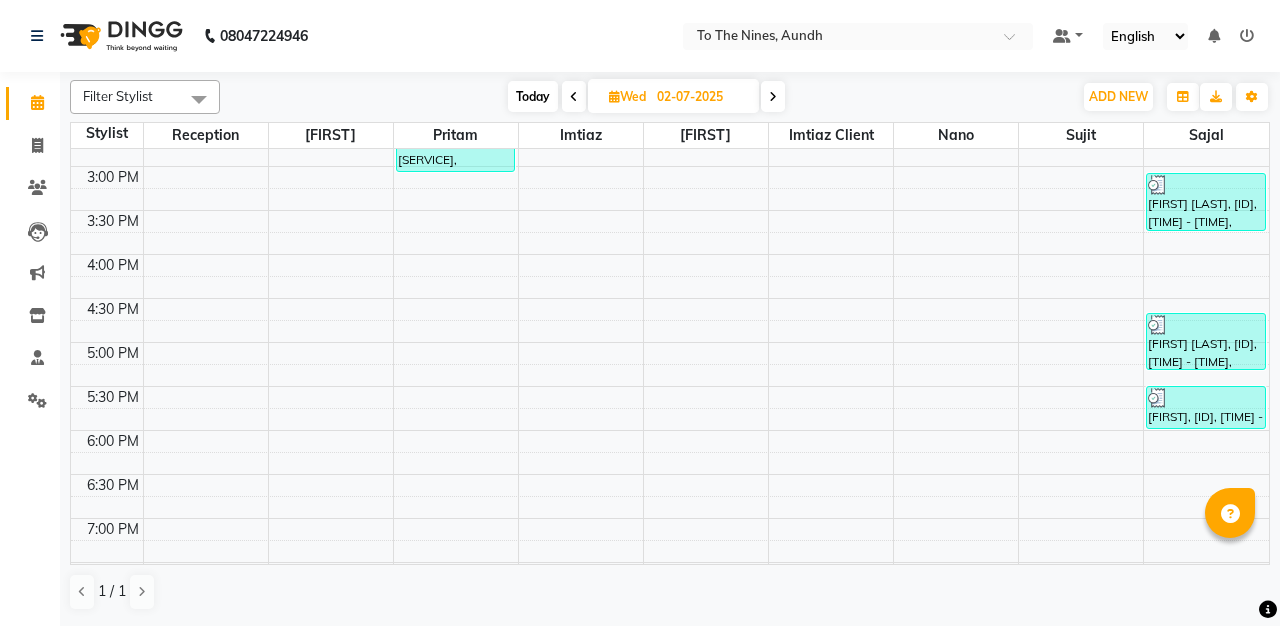 click on "02-07-2025" at bounding box center (701, 97) 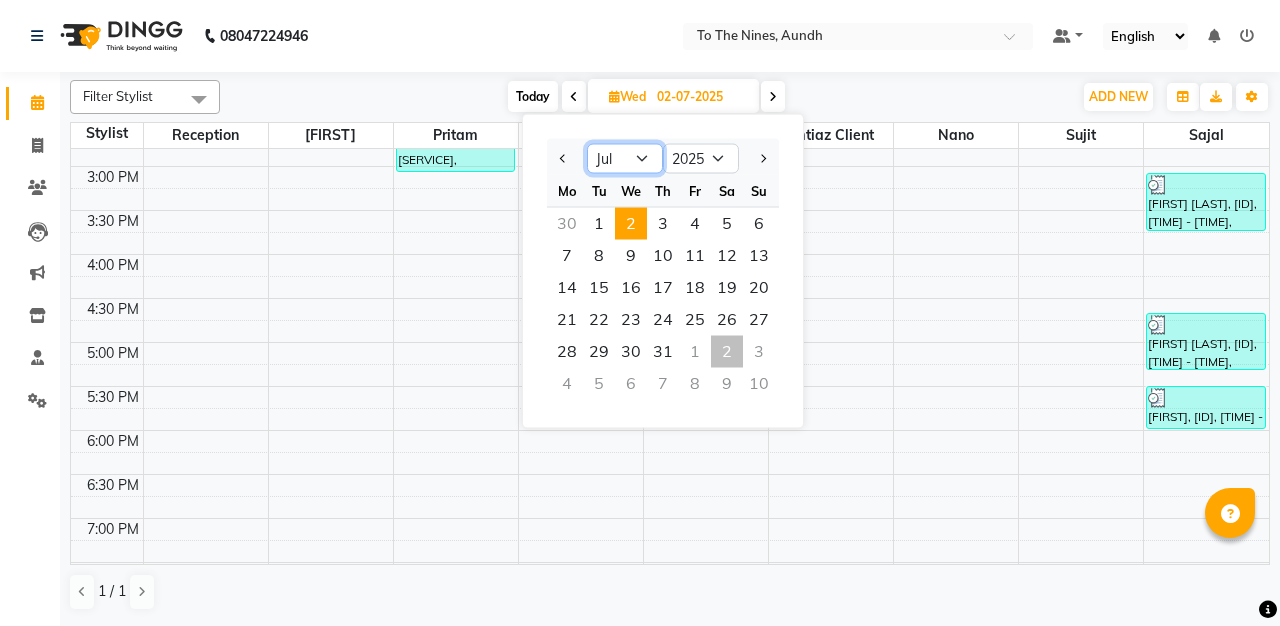click on "Jan Feb Mar Apr May Jun Jul Aug Sep Oct Nov Dec" at bounding box center [625, 159] 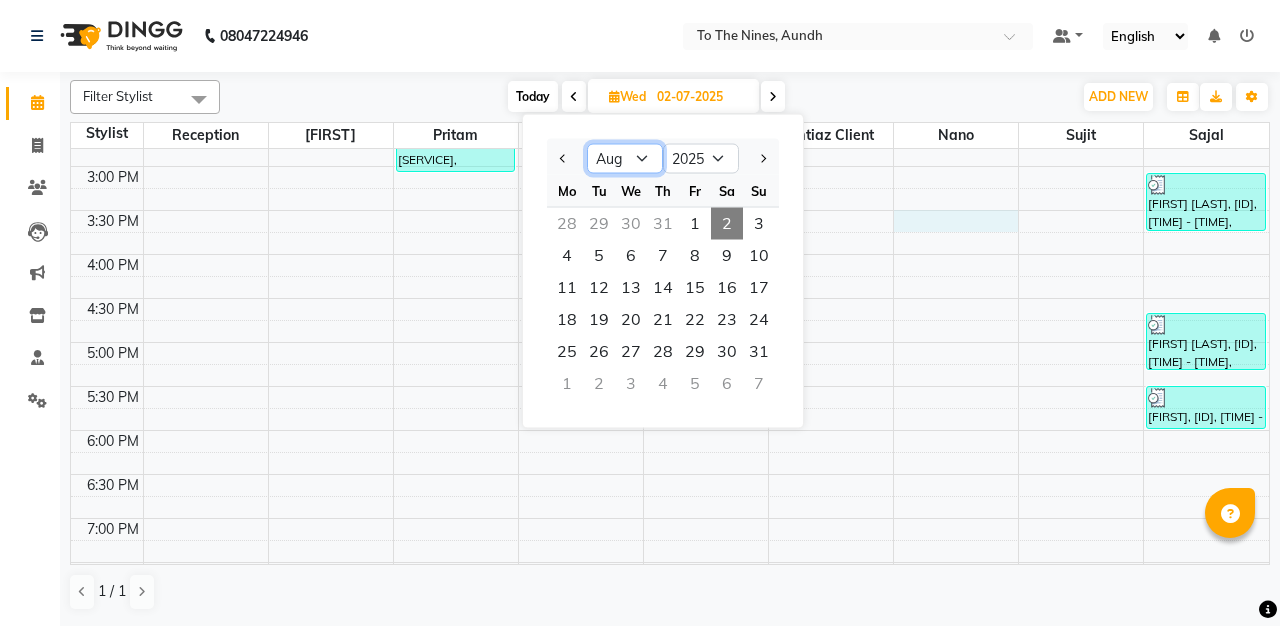 click on "[FIRST] [LAST], [ID], [TIME] - [TIME], [SERVICE]     [FIRST] [LAST], [ID], [TIME] - [TIME], [SERVICE] [SERVICE] [SERVICE] [SERVICE], [SERVICE] [SERVICE] [SERVICE]     [FIRST] [LAST], [ID], [TIME] - [TIME], [SERVICE]     [FIRST] [LAST], [ID], [TIME] - [TIME], [SERVICE]     [FIRST] [LAST], [ID], [TIME] - [TIME], [SERVICE]     [FIRST], [ID], [TIME] - [TIME], [SERVICE]" at bounding box center (670, 34) 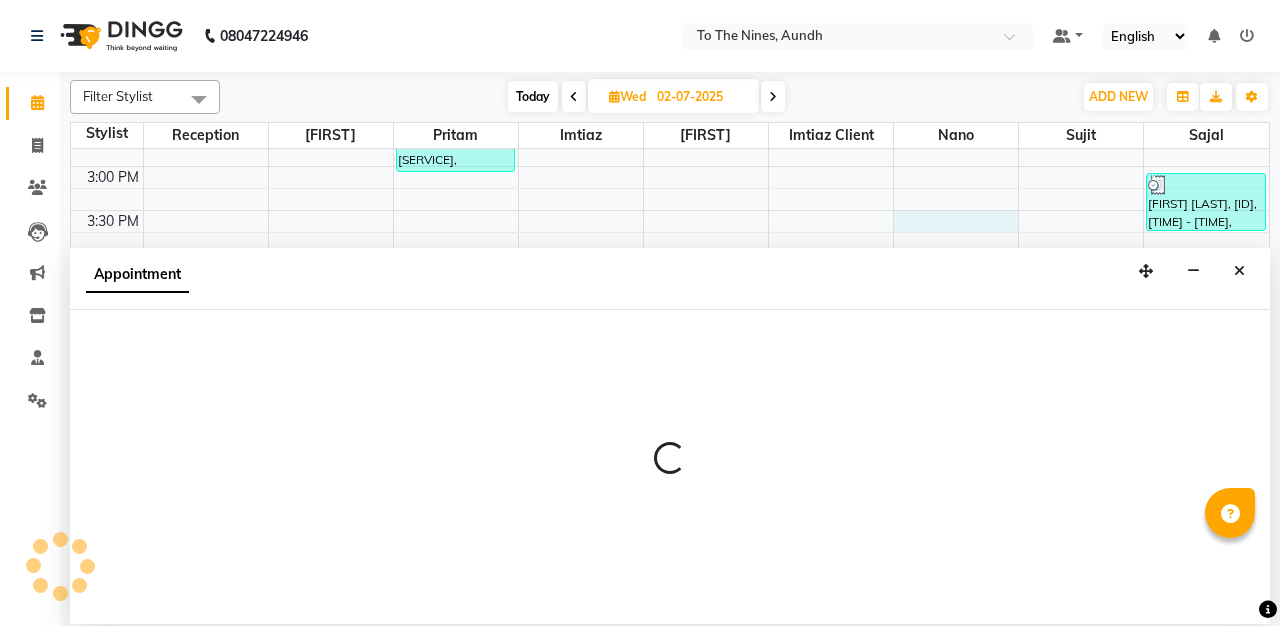 select on "59105" 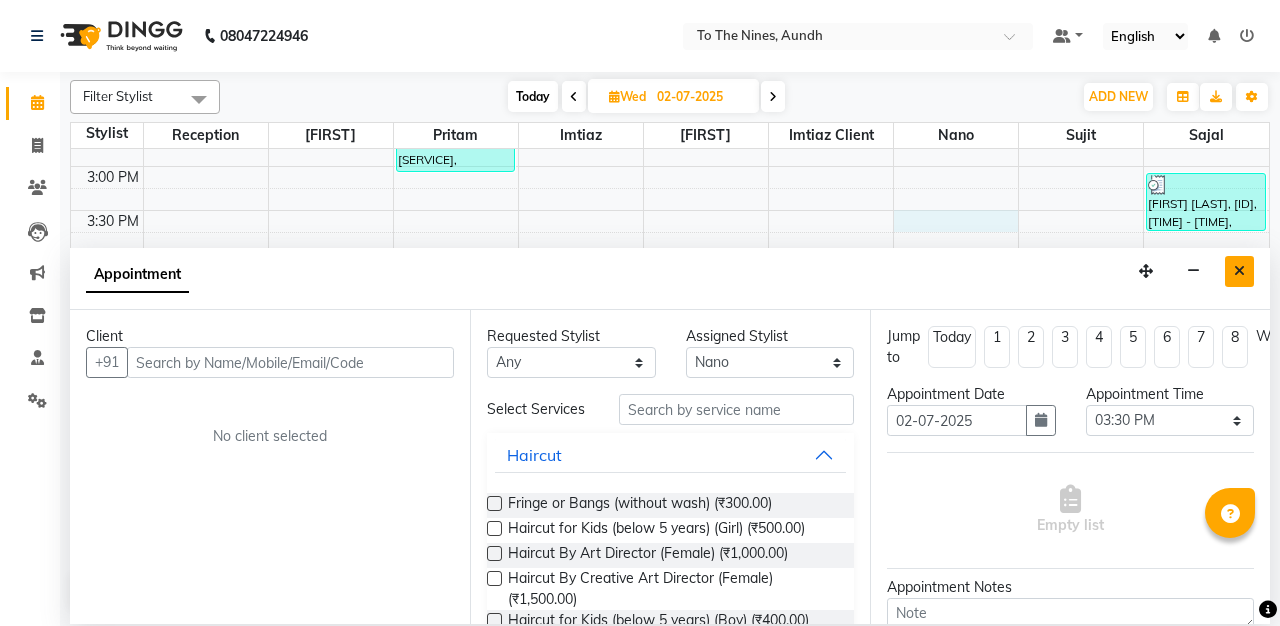 click at bounding box center (1239, 271) 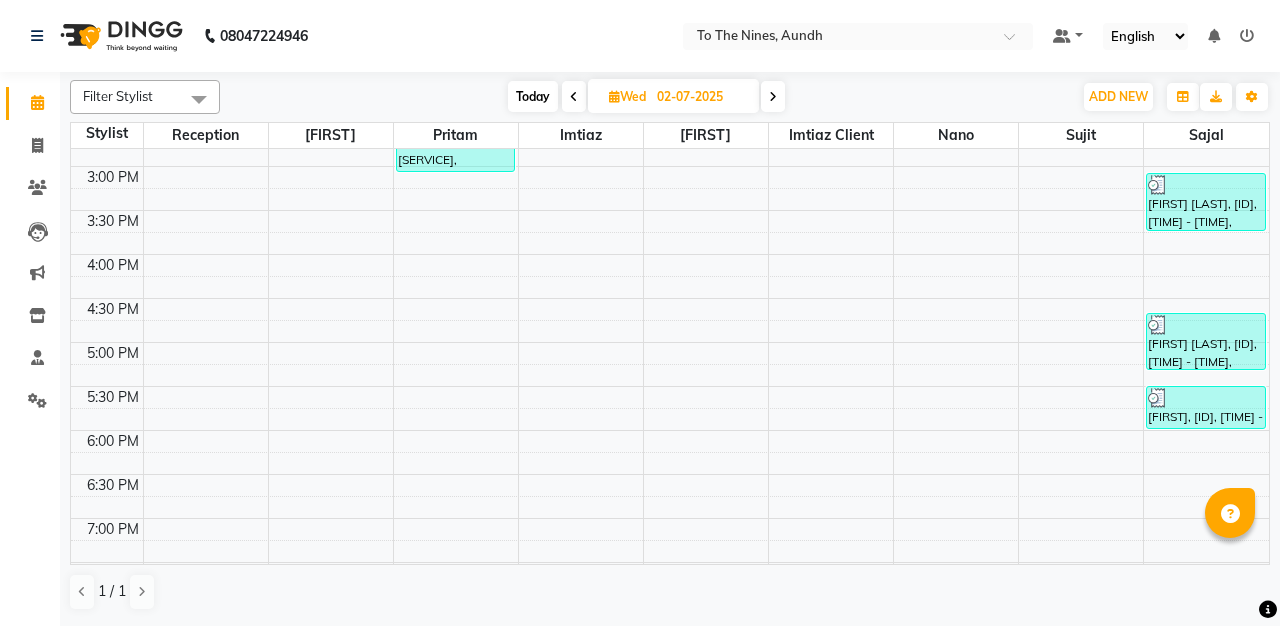 click at bounding box center (773, 96) 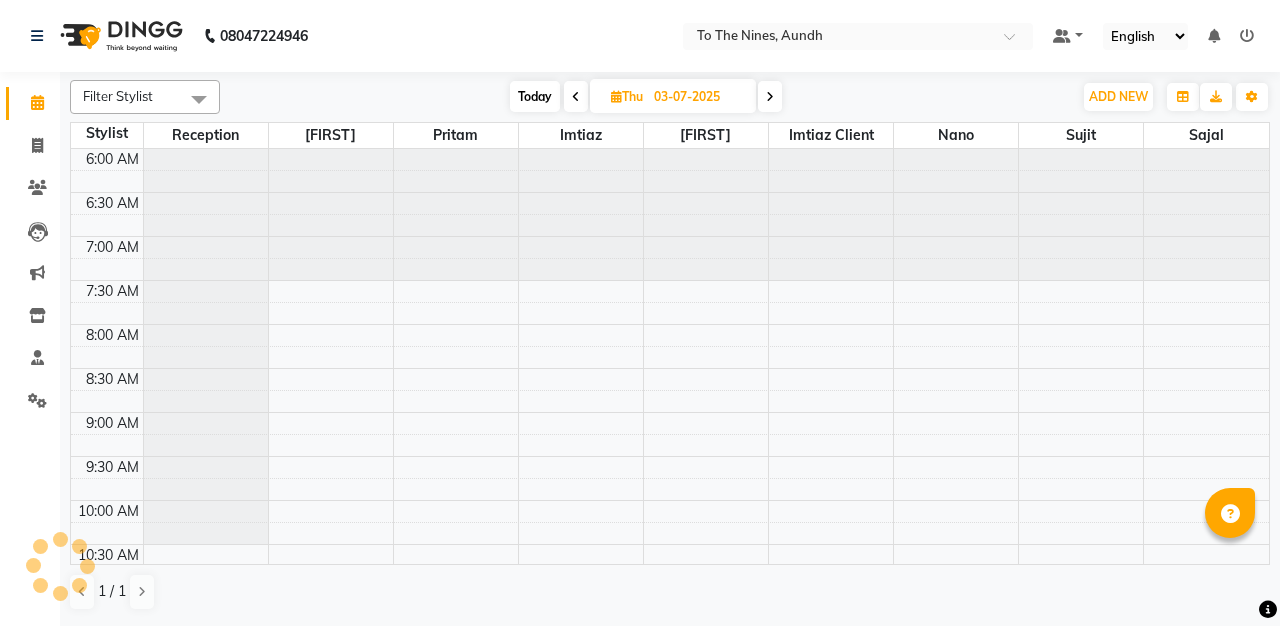 scroll, scrollTop: 616, scrollLeft: 0, axis: vertical 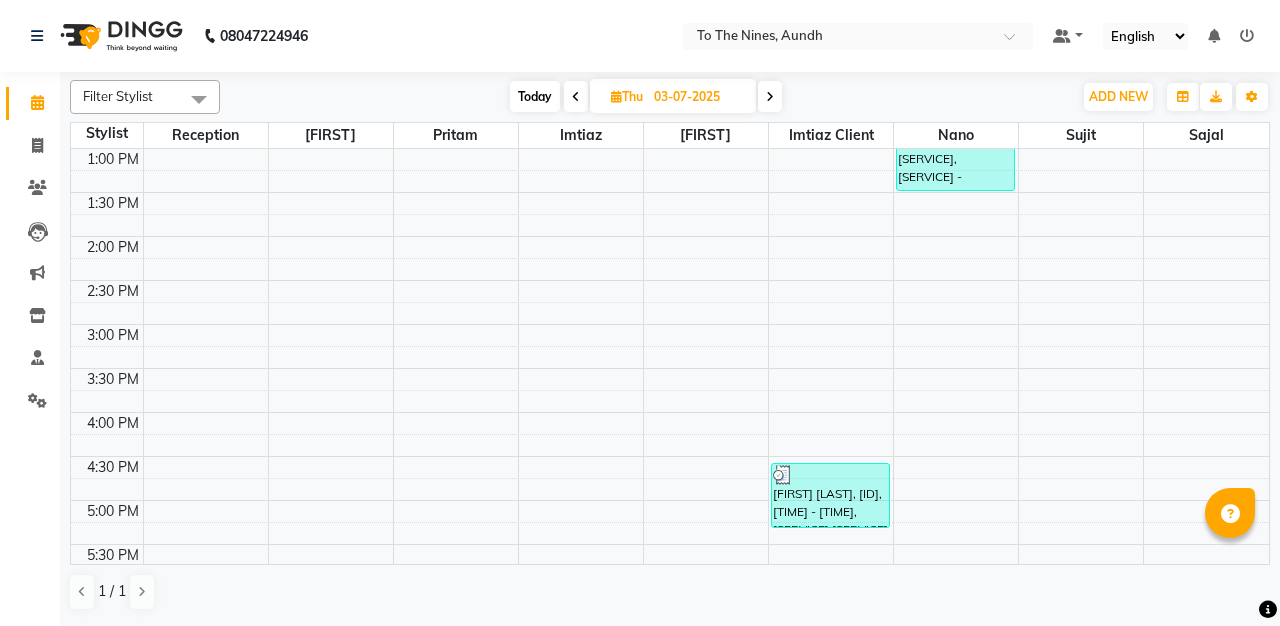 click at bounding box center [770, 96] 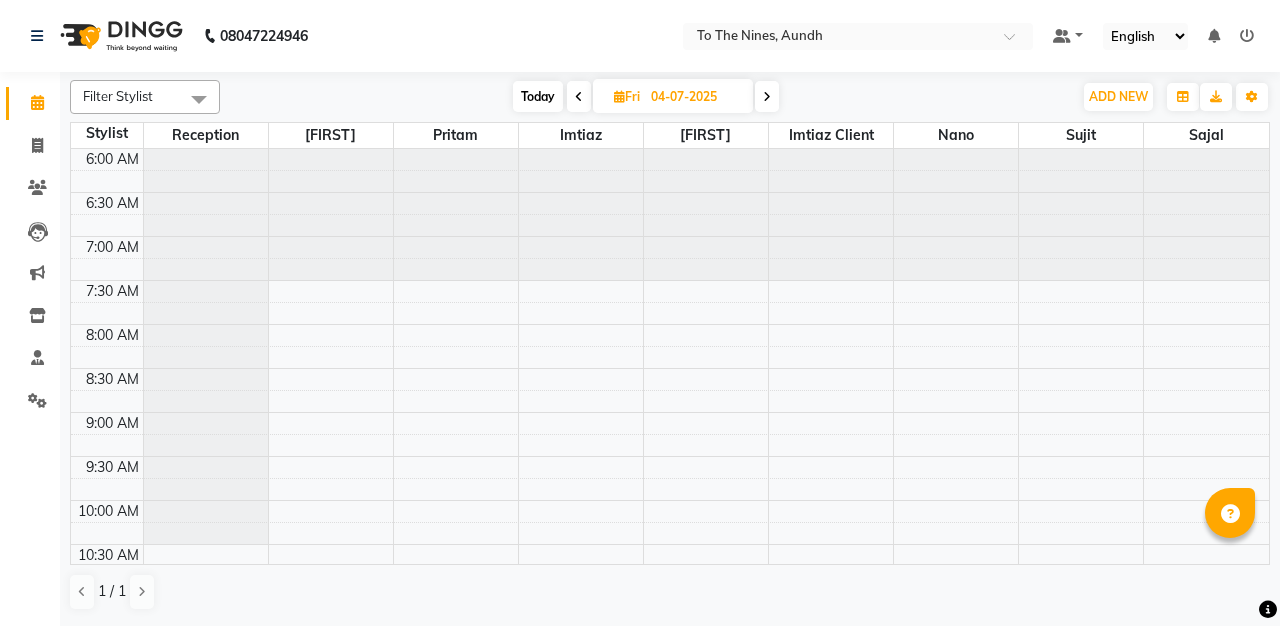 scroll, scrollTop: 616, scrollLeft: 0, axis: vertical 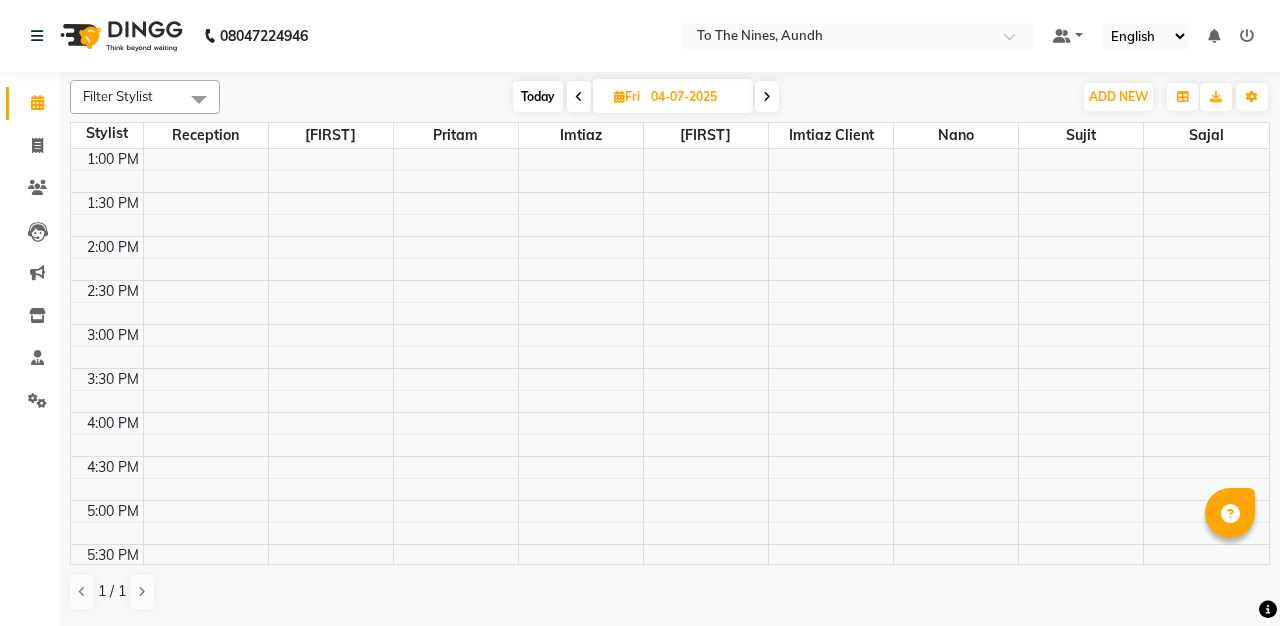 click at bounding box center [579, 97] 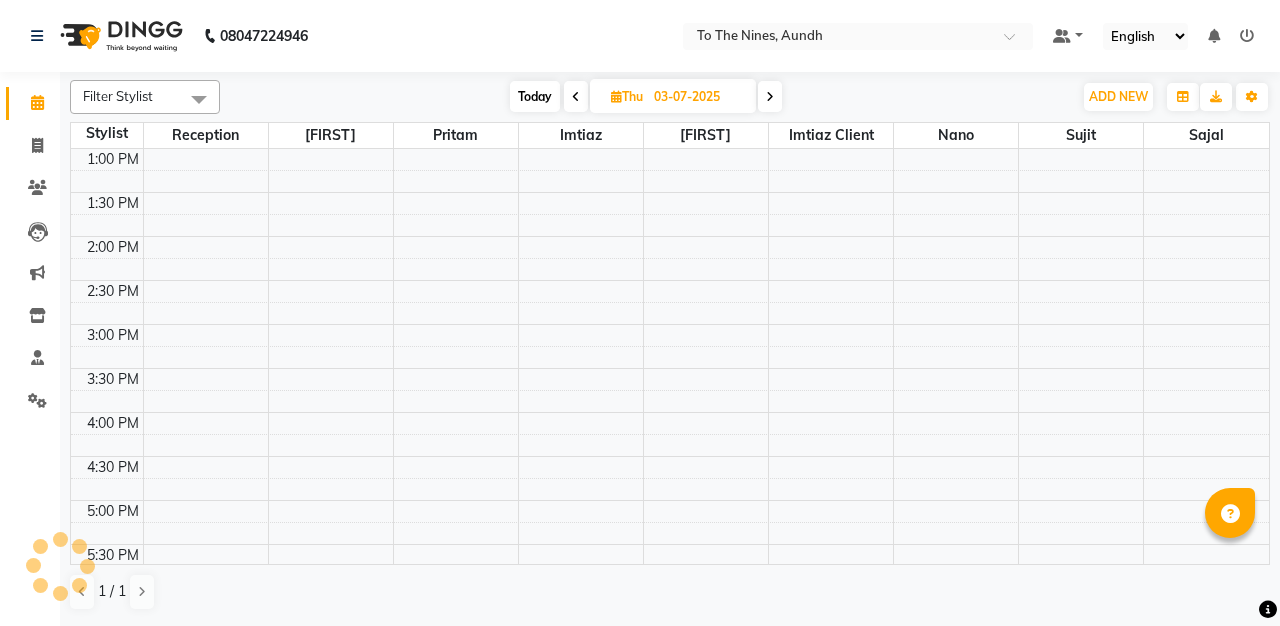 scroll, scrollTop: 616, scrollLeft: 0, axis: vertical 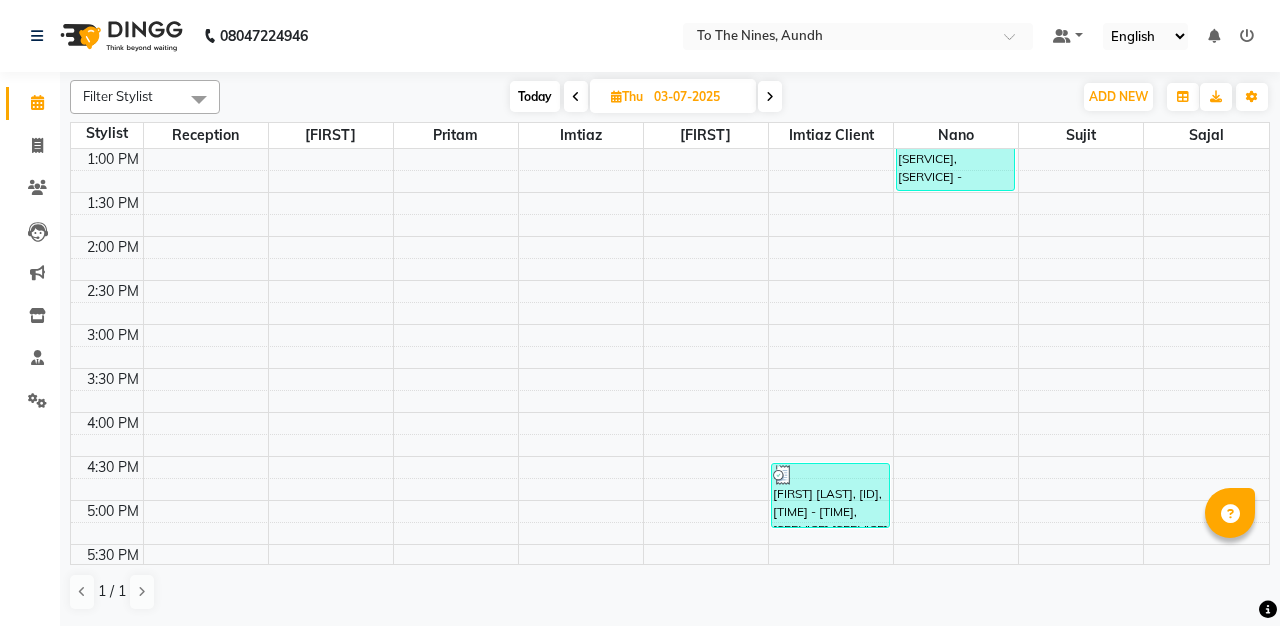click on "03-07-2025" at bounding box center [698, 97] 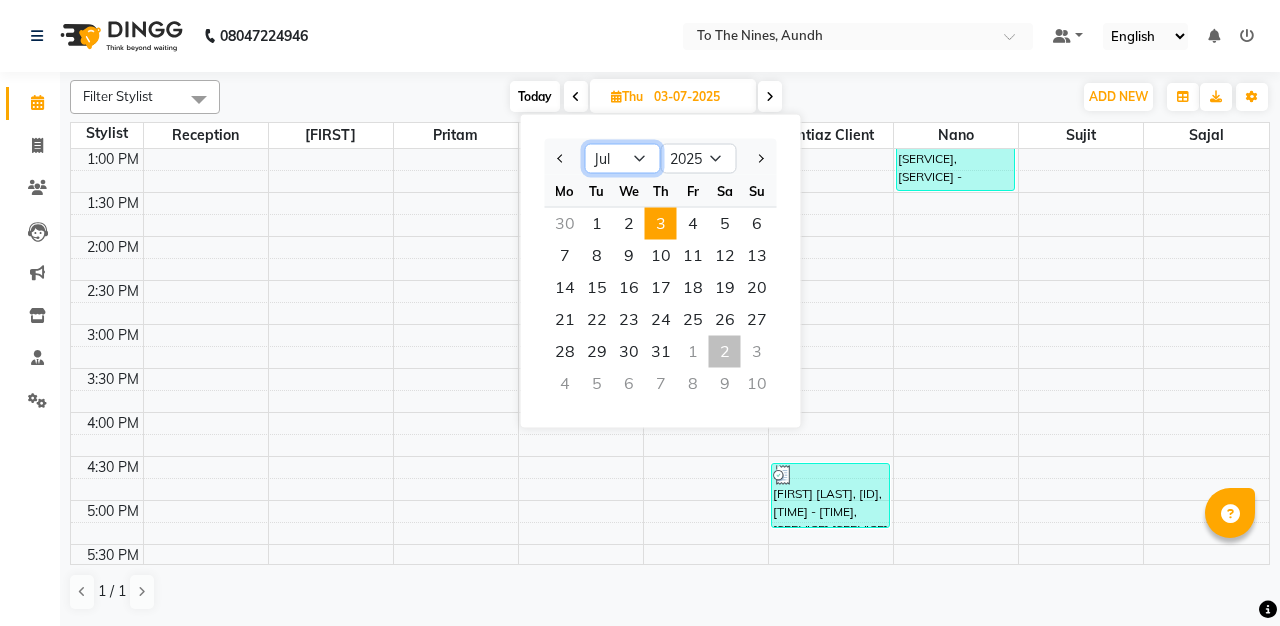 click on "Jan Feb Mar Apr May Jun Jul Aug Sep Oct Nov Dec" at bounding box center [623, 159] 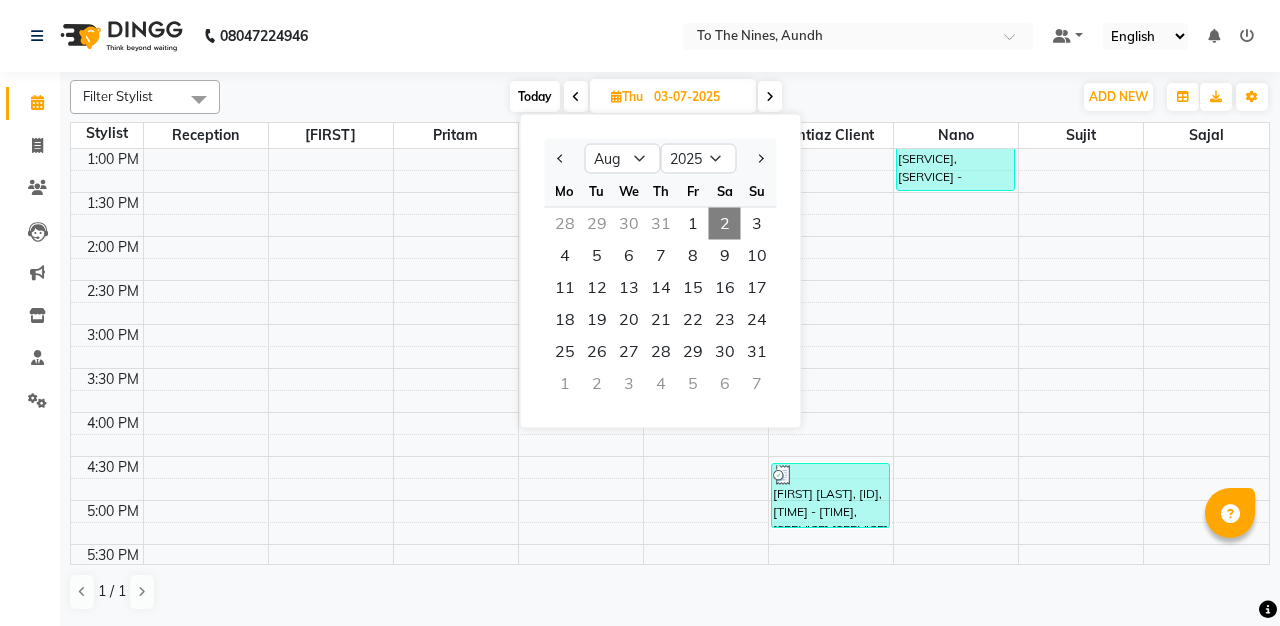 click on "2" at bounding box center [725, 224] 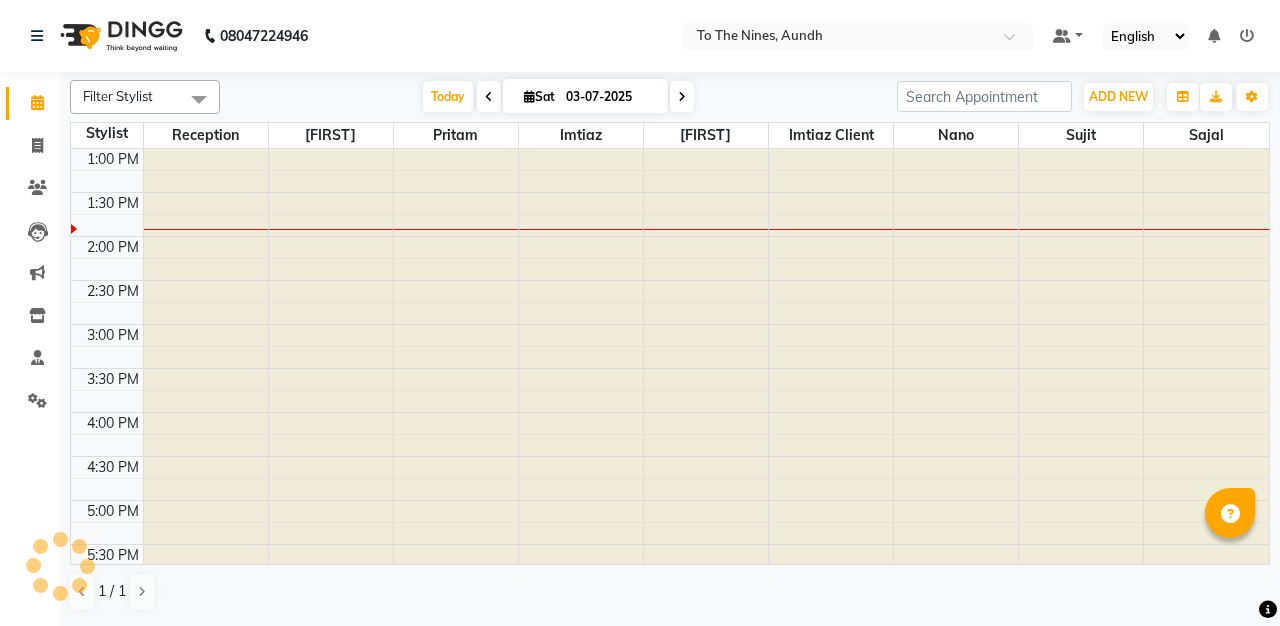 type on "02-08-2025" 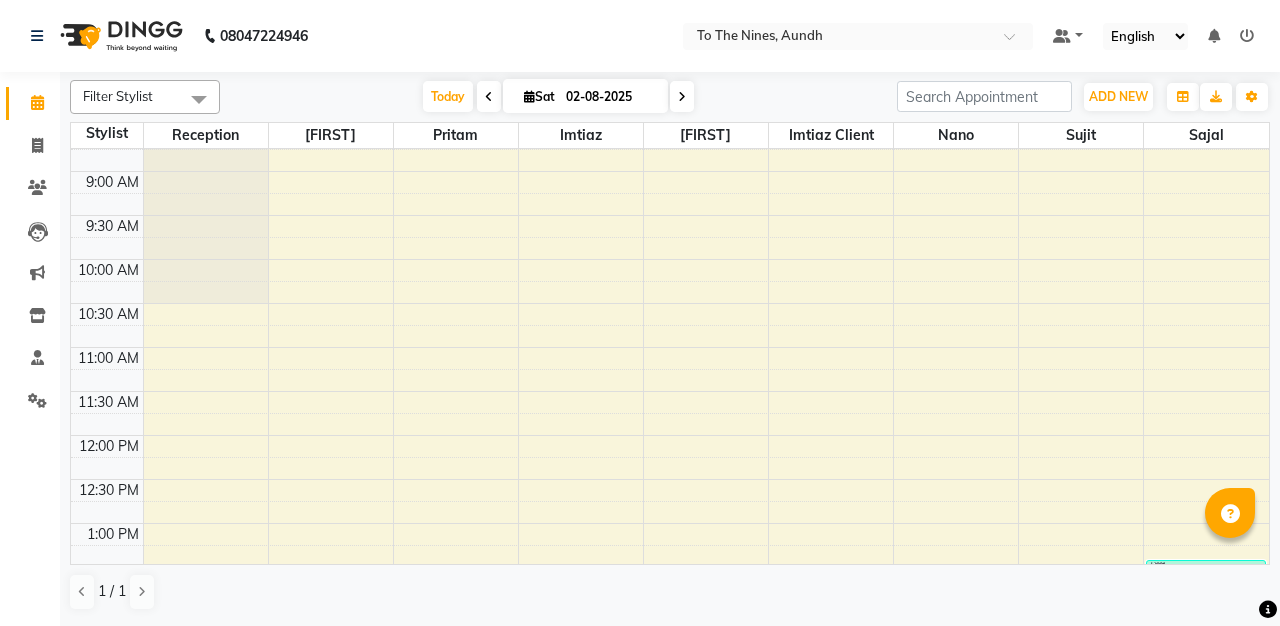 scroll, scrollTop: 238, scrollLeft: 0, axis: vertical 